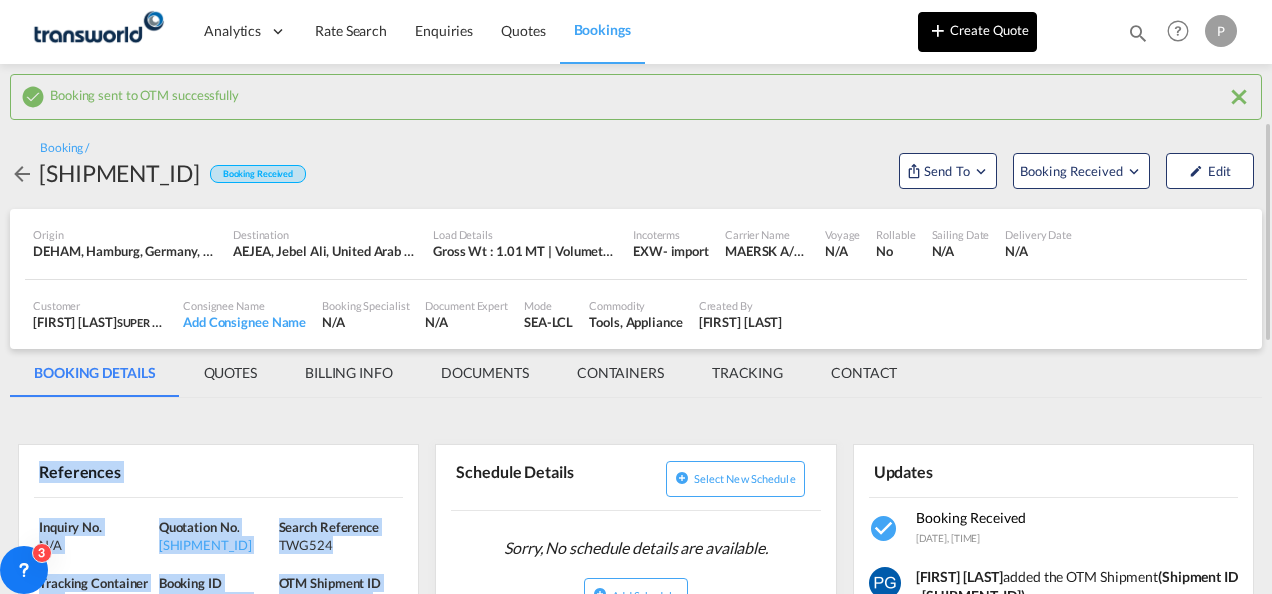 scroll, scrollTop: 0, scrollLeft: 0, axis: both 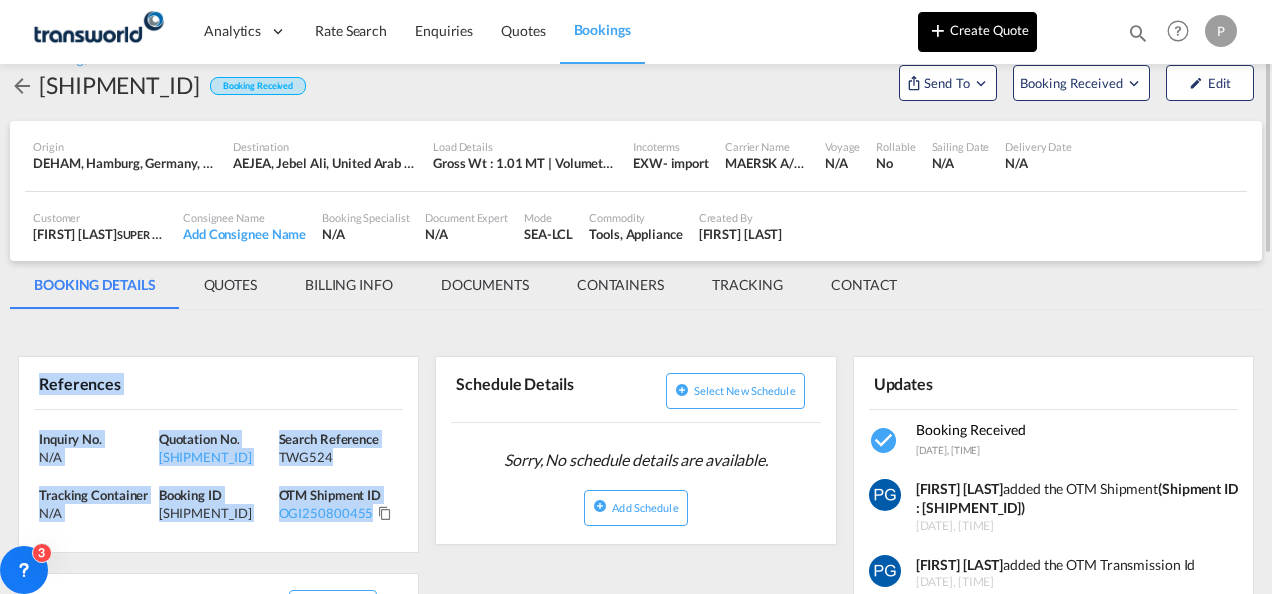 drag, startPoint x: 0, startPoint y: 0, endPoint x: 972, endPoint y: 32, distance: 972.5266 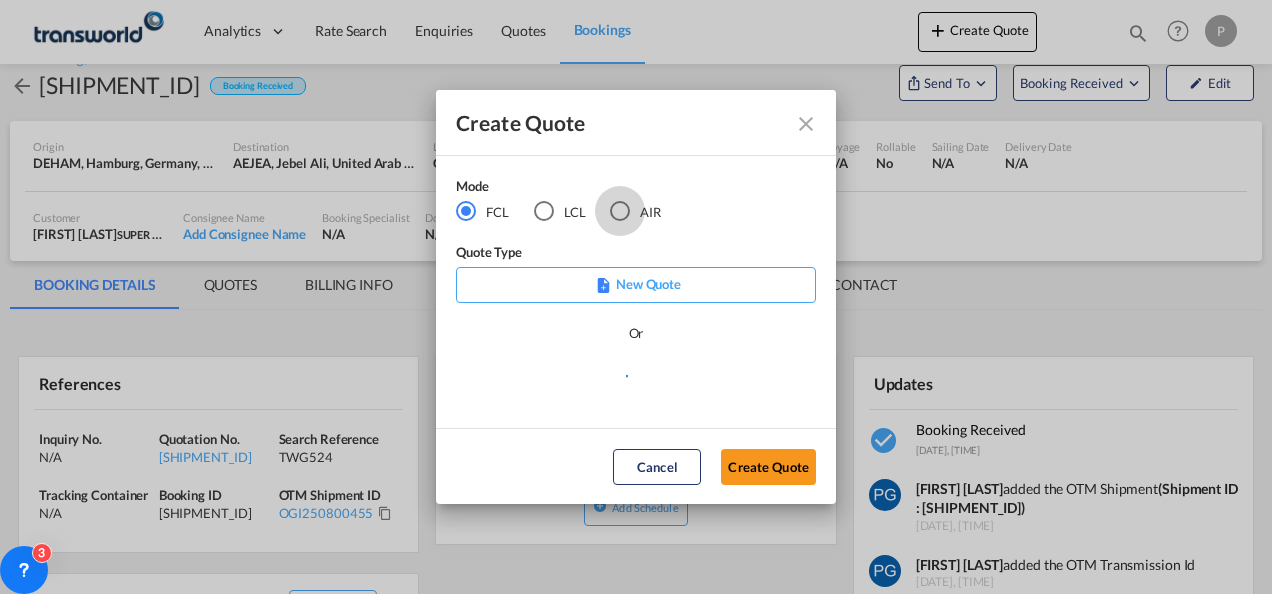 click at bounding box center (620, 211) 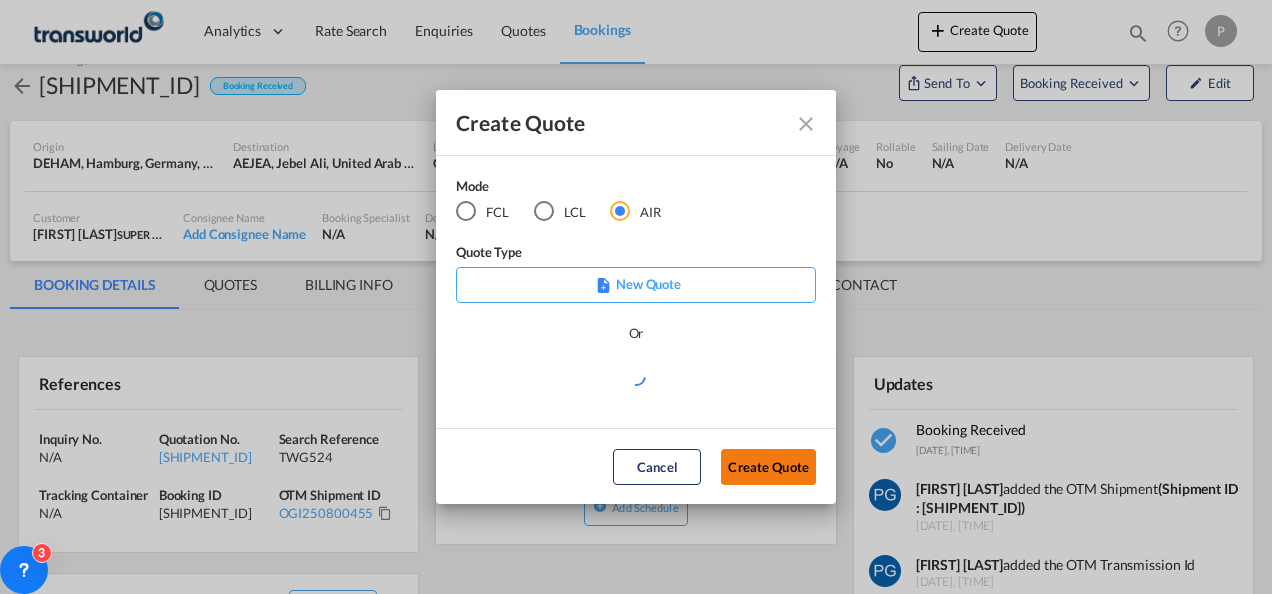 click on "Create Quote" 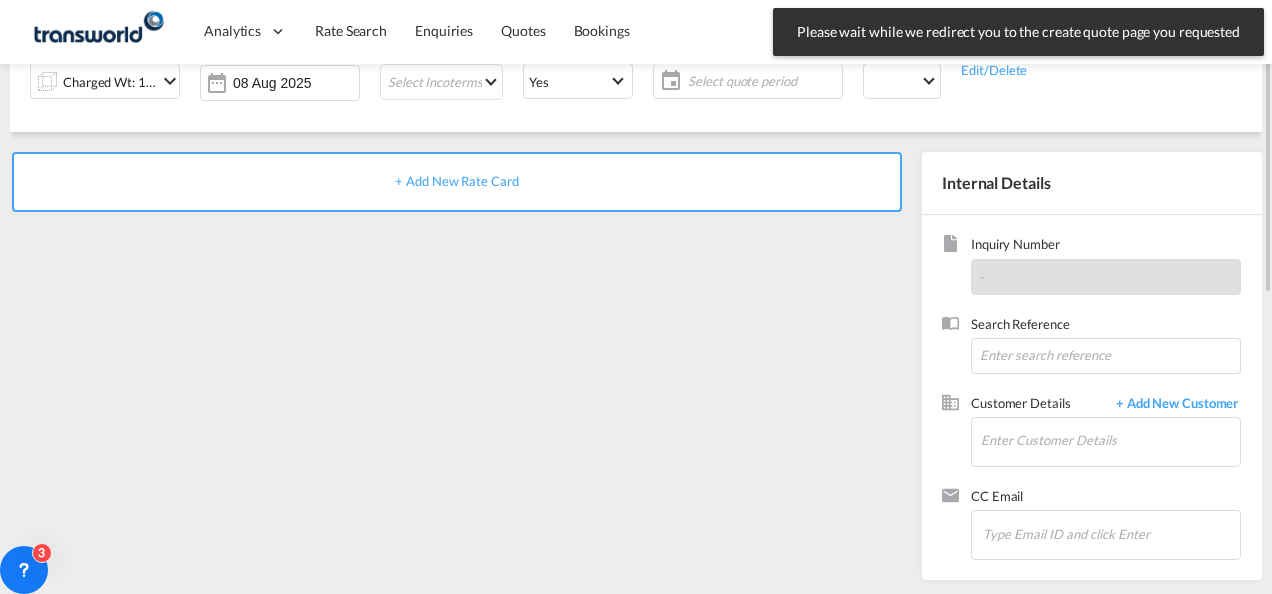 scroll, scrollTop: 0, scrollLeft: 0, axis: both 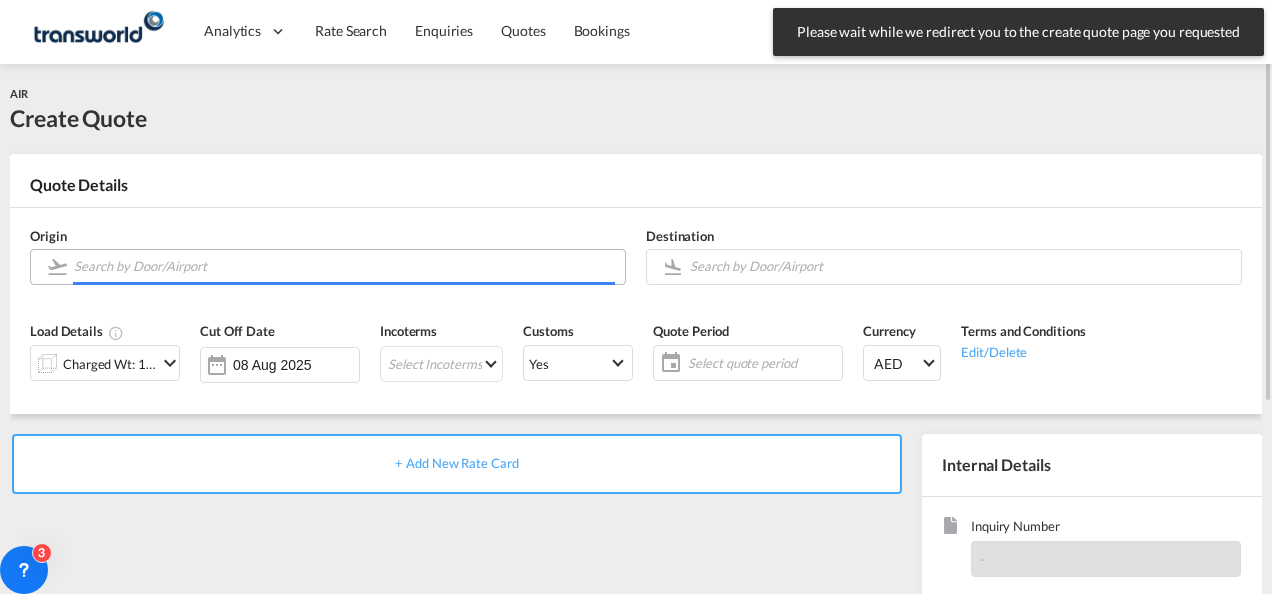 click at bounding box center [344, 266] 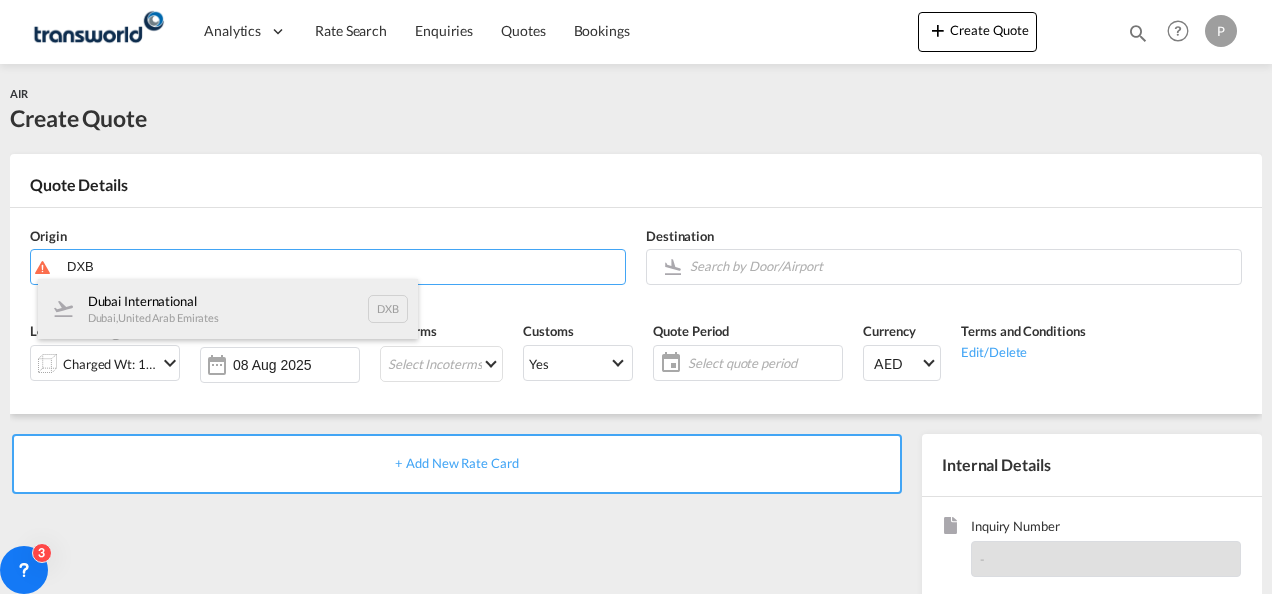 click on "Dubai International Dubai ,  United Arab Emirates
DXB" at bounding box center [228, 309] 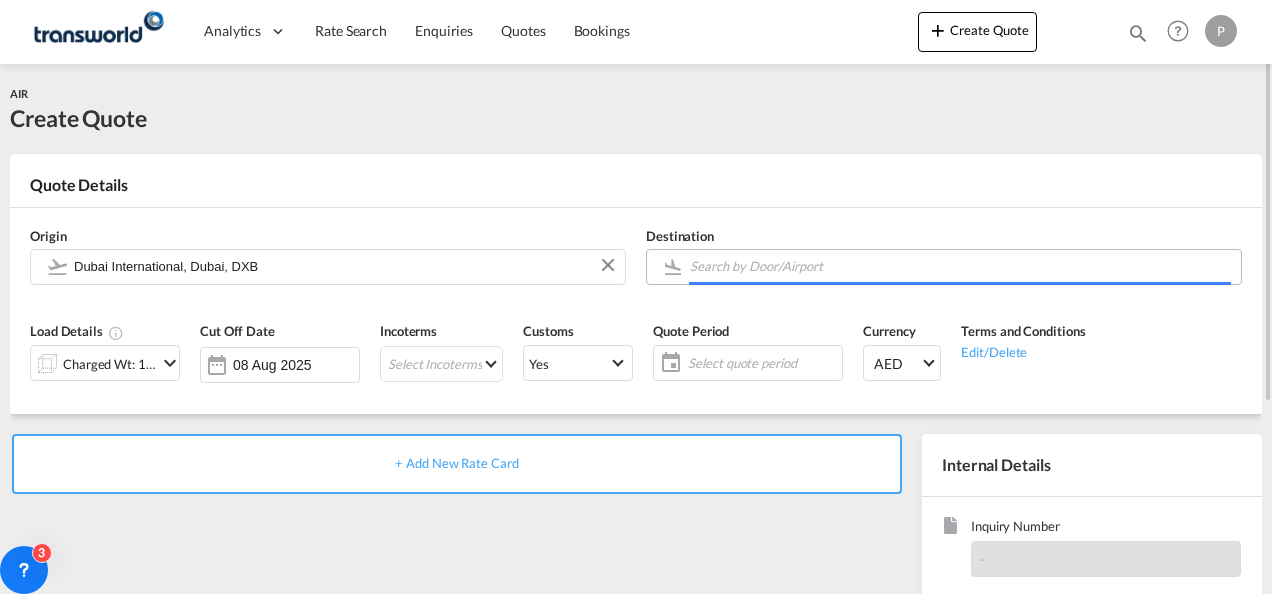 click at bounding box center [960, 266] 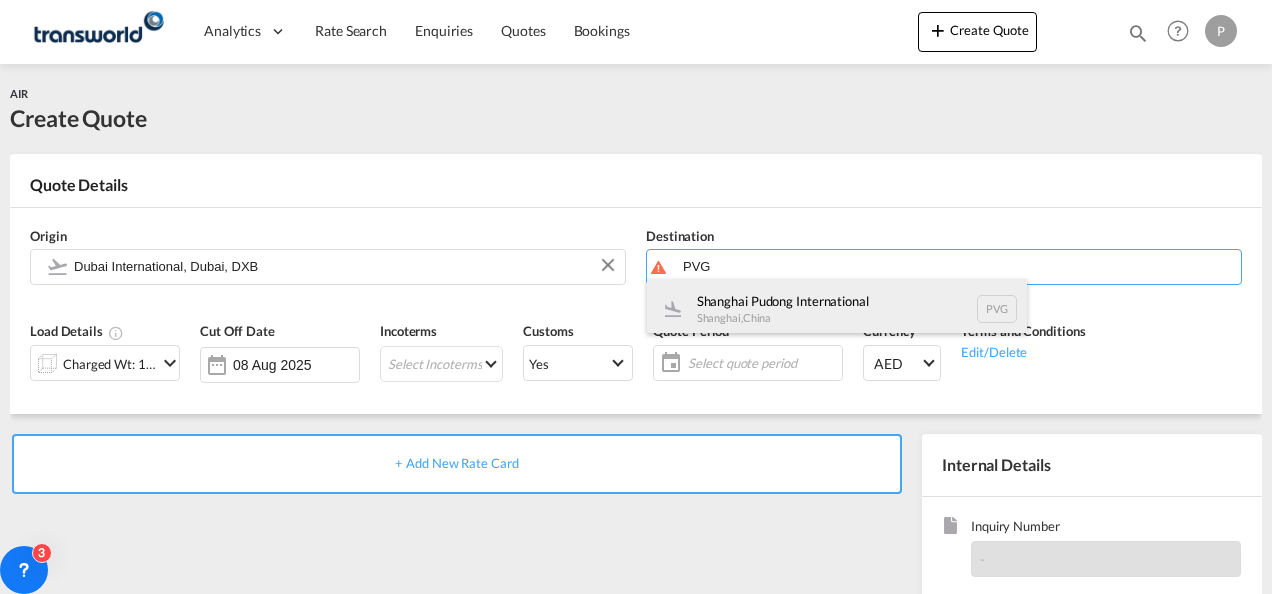 click on "Shanghai Pudong International
Shanghai ,  China
PVG" at bounding box center (837, 309) 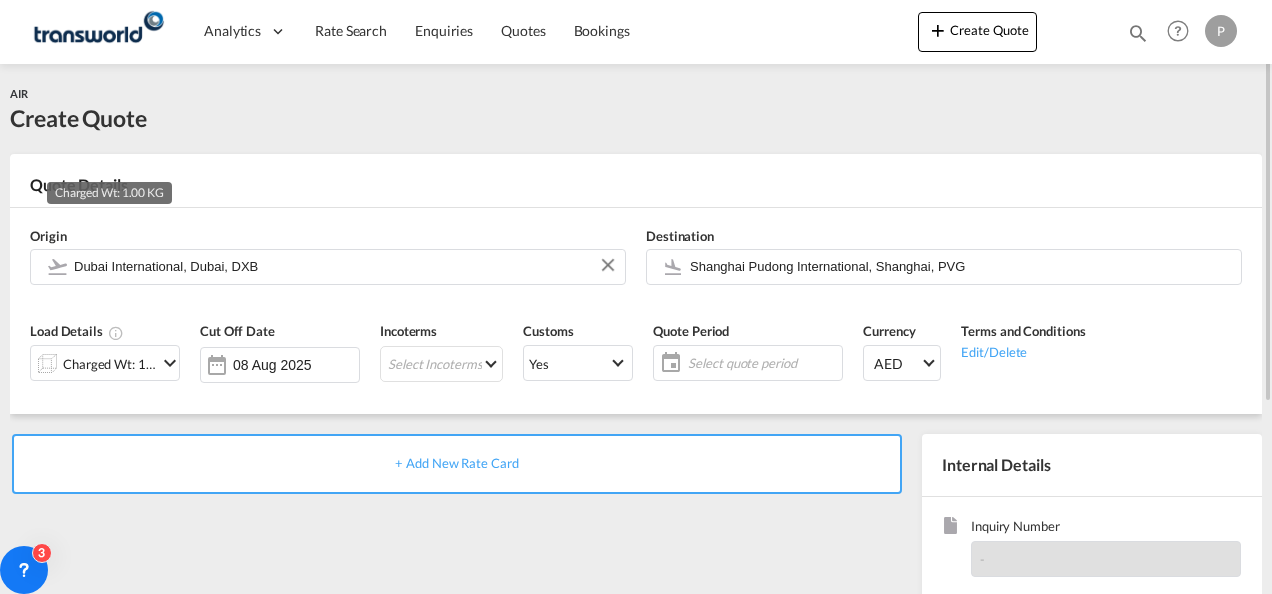 click on "Charged Wt: 1.00 KG" at bounding box center [110, 364] 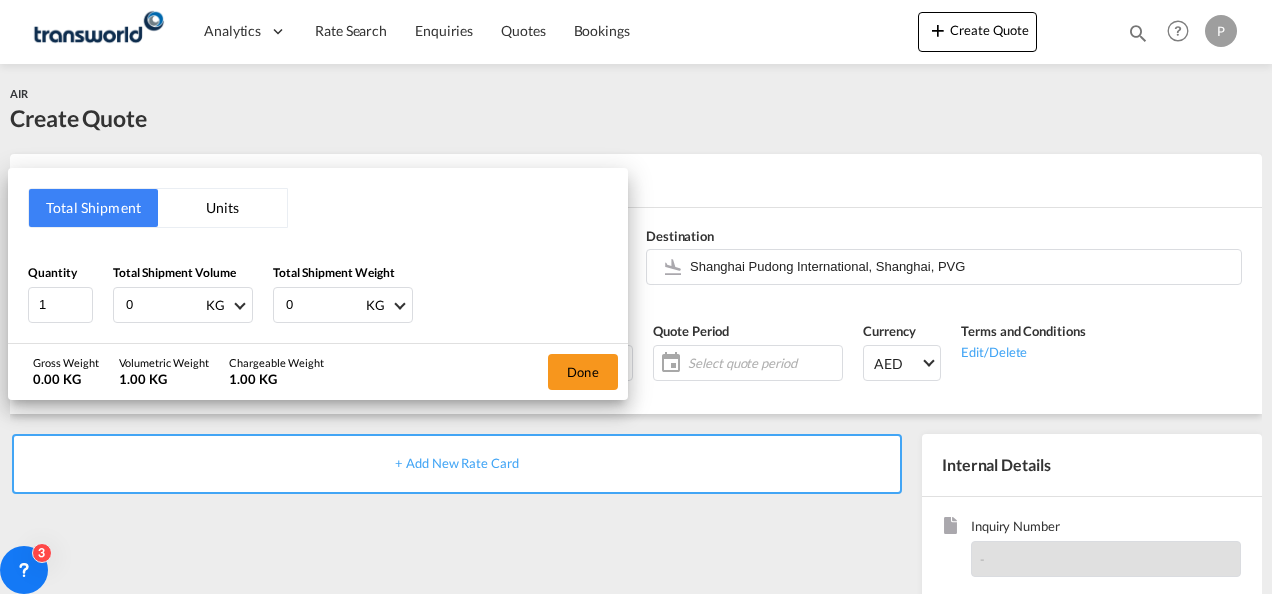 click on "0" at bounding box center [164, 305] 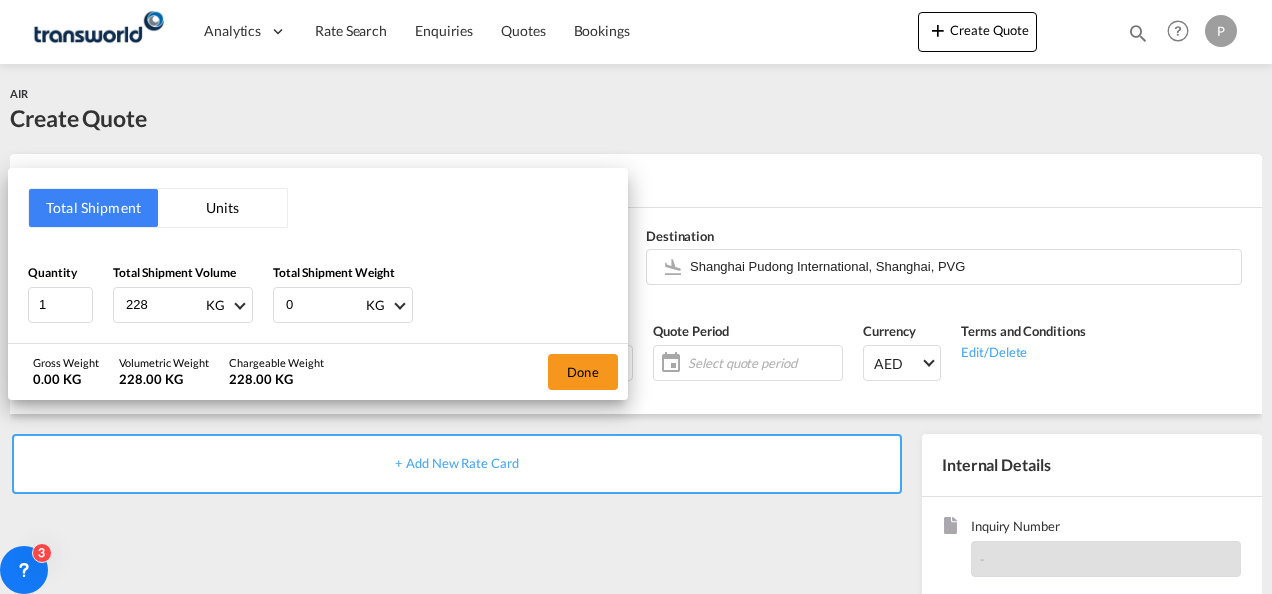 type on "228" 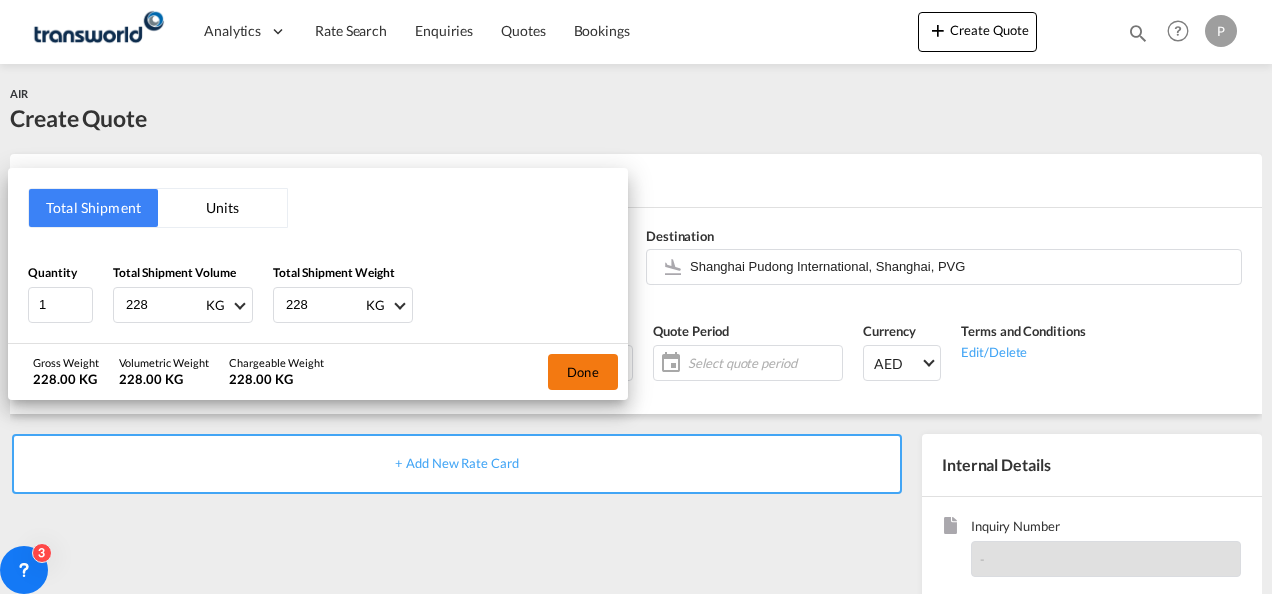 type on "228" 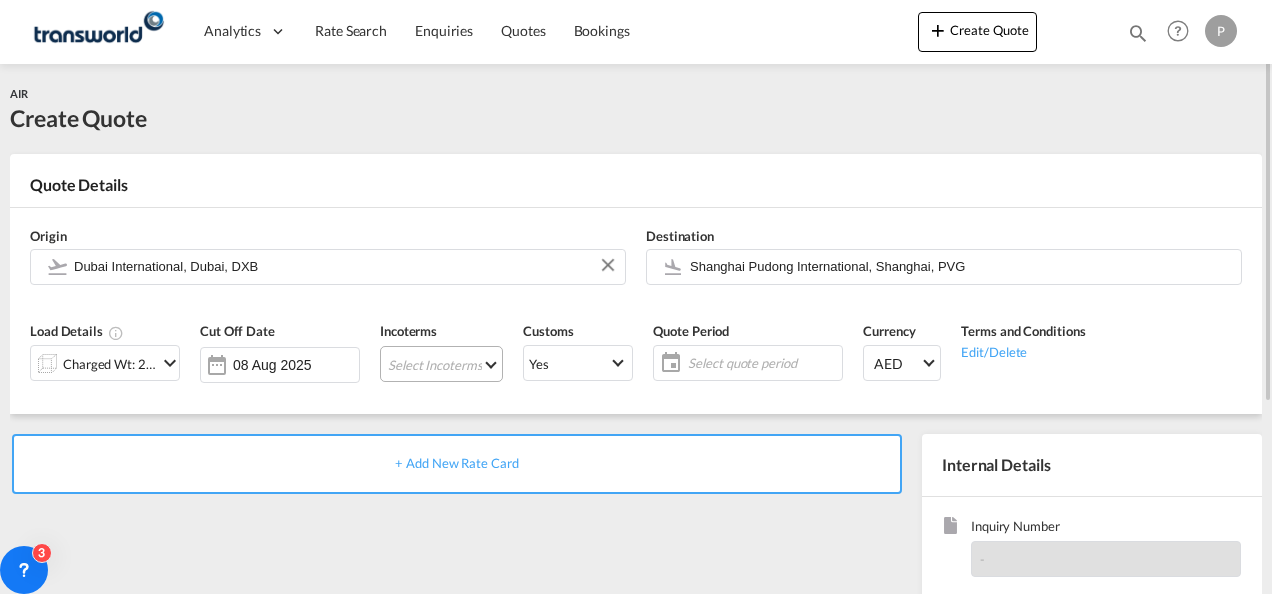 click on "Select Incoterms
CPT - import
Carrier Paid to FAS - import
Free Alongside Ship FOB - export
Free on Board EXW - export
Ex Works CFR - export
Cost and Freight DDP - export
Delivery Duty Paid CIF - import
Cost,Insurance and Freight FOB - import
Free on Board DPU - export
Delivery at Place Unloaded CPT - export
Carrier Paid to DPU - import
Delivery at Place Unloaded DAP - import
Delivered at Place EXW - import
Ex Works CIP - export
Carriage and Insurance Paid to DAP - export
Delivered at Place FCA - export
Free Carrier CFR - import
Cost and Freight CIF - export
Cost,Insurance and Freight FCA - import
Free Carrier FAS - export
Free Alongside Ship CIP - import
Carriage and Insurance Paid to" at bounding box center (441, 364) 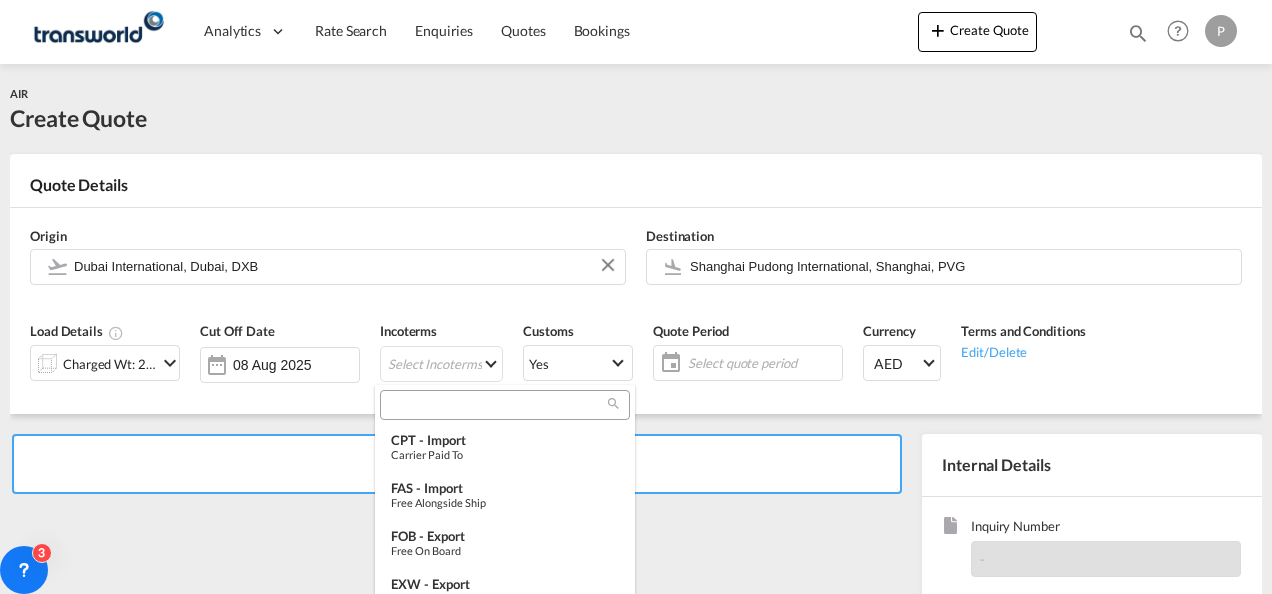 click at bounding box center [497, 405] 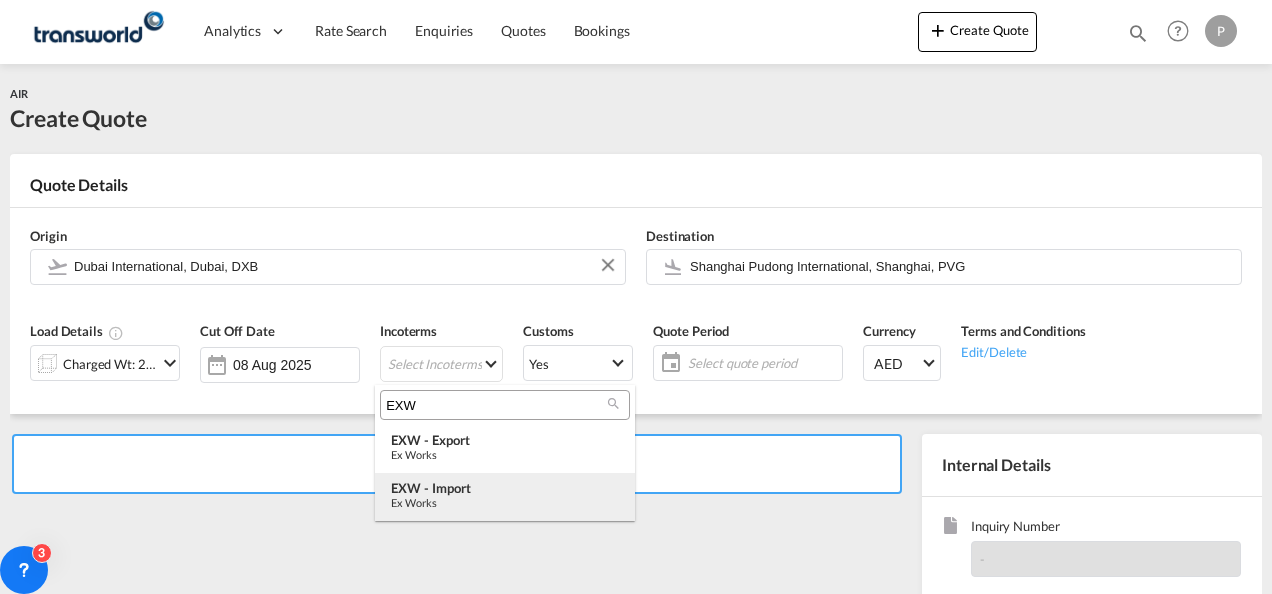 type on "EXW" 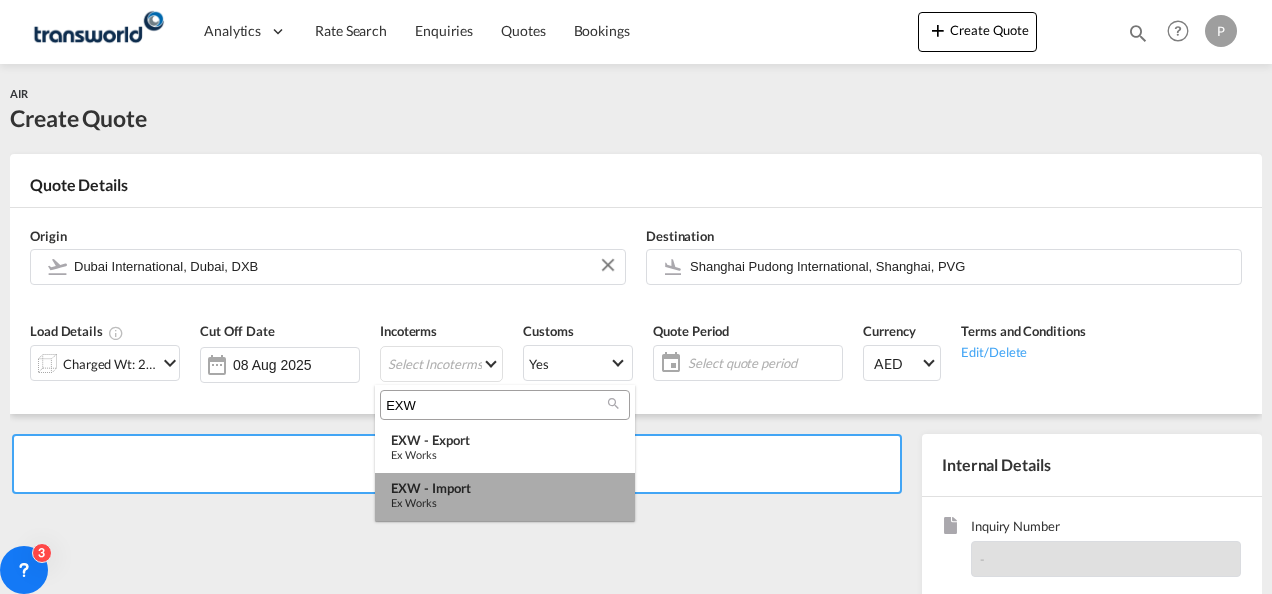 click on "EXW - import" at bounding box center (505, 488) 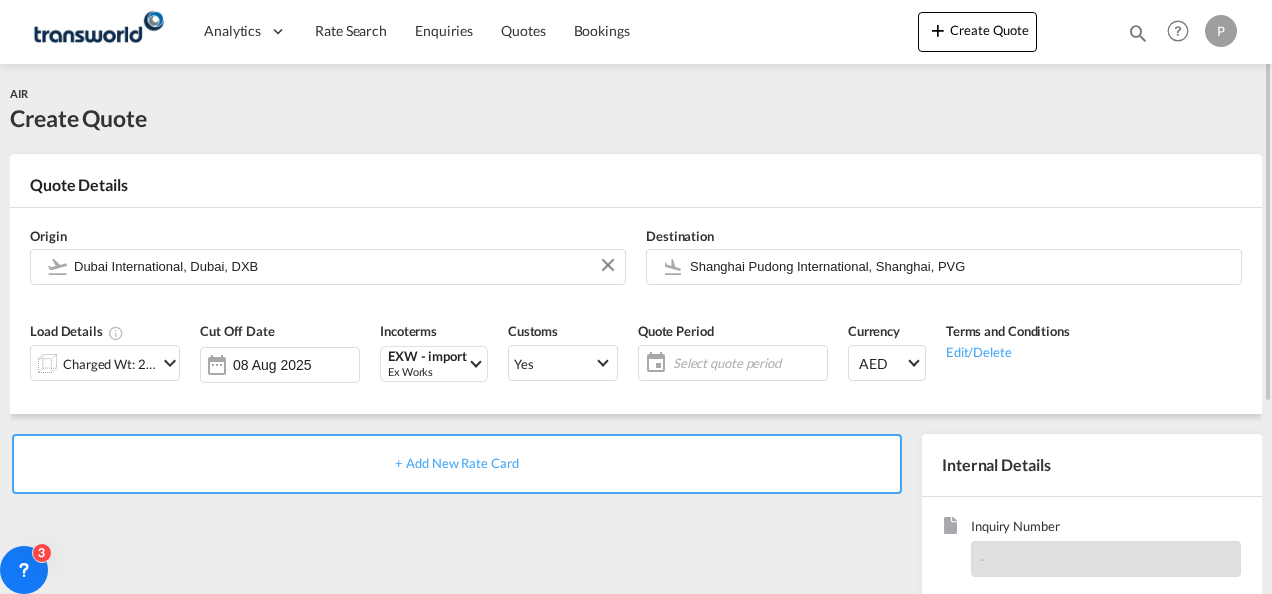 click on "Select quote period" 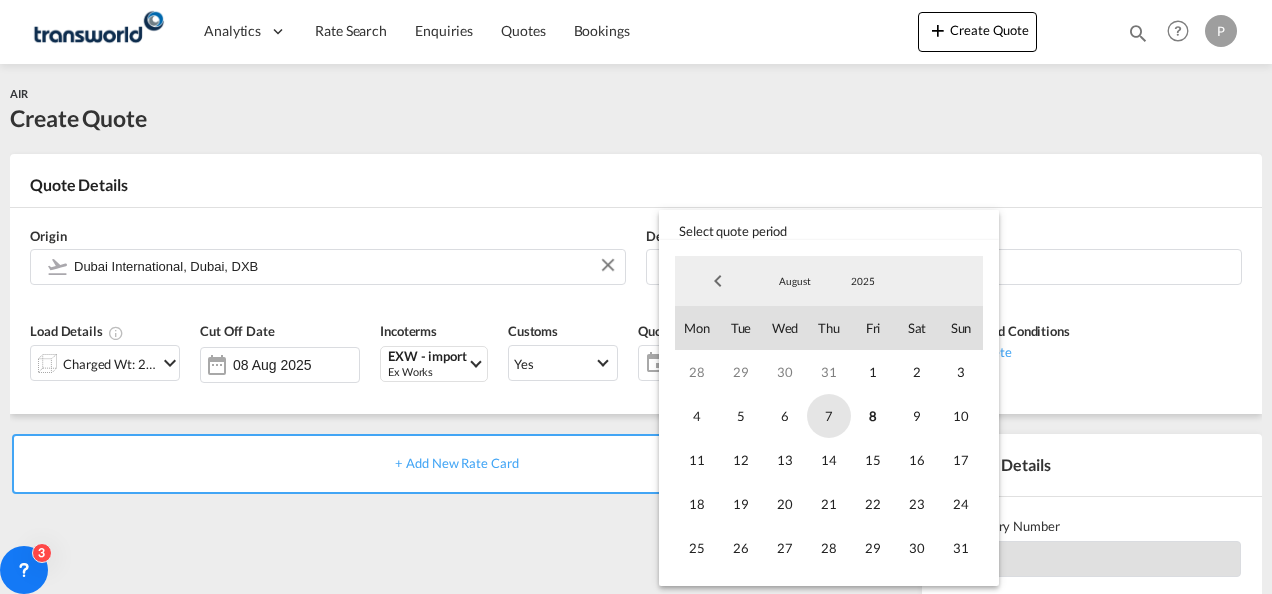 click on "7" at bounding box center [829, 416] 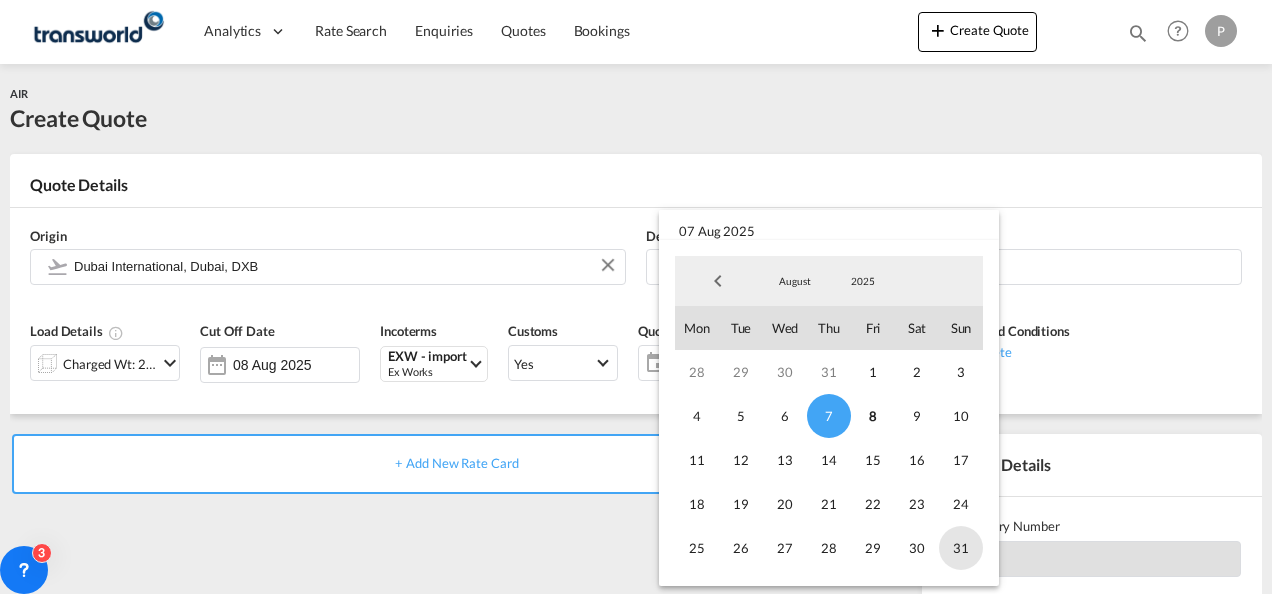 click on "31" at bounding box center [961, 548] 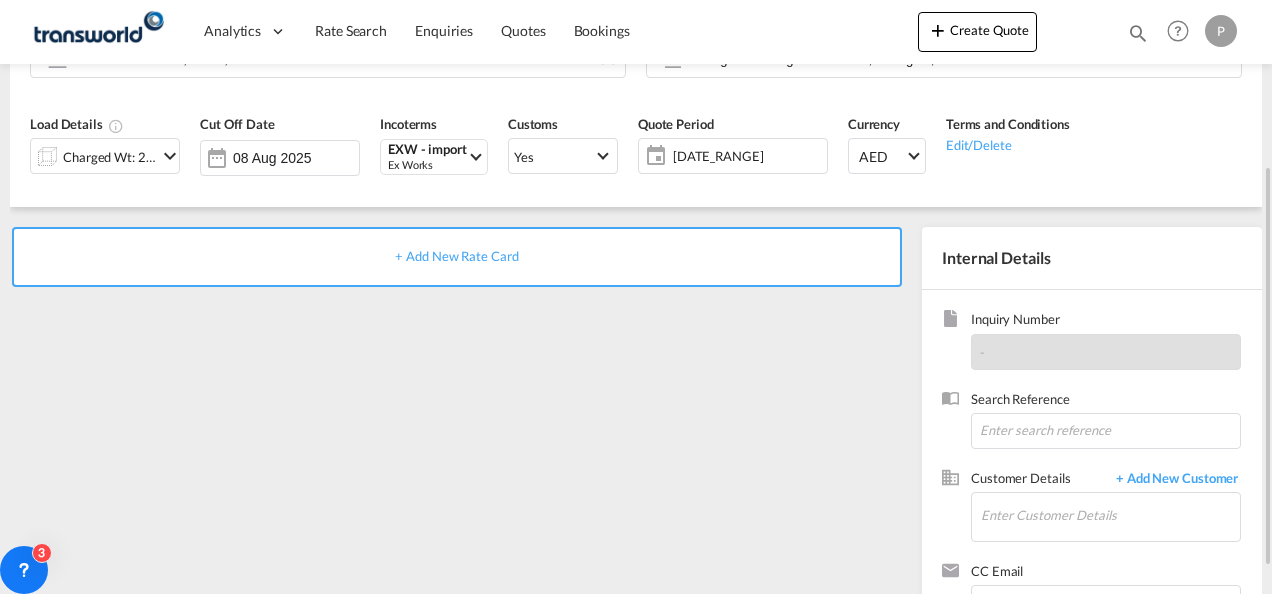 scroll, scrollTop: 224, scrollLeft: 0, axis: vertical 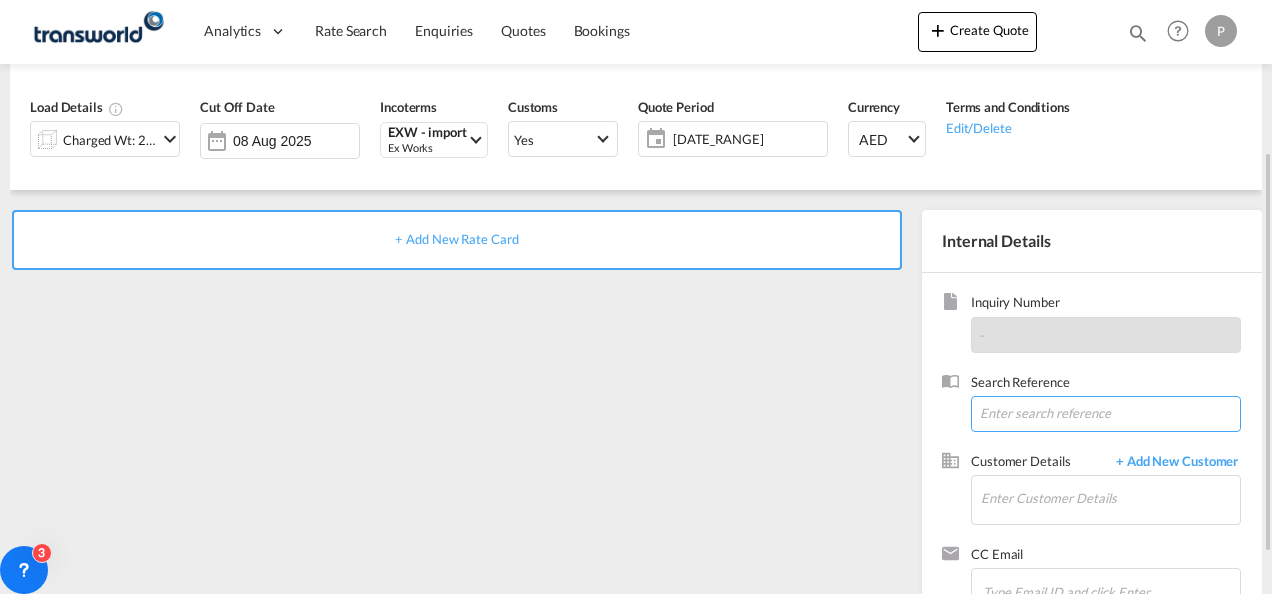 click at bounding box center (1106, 414) 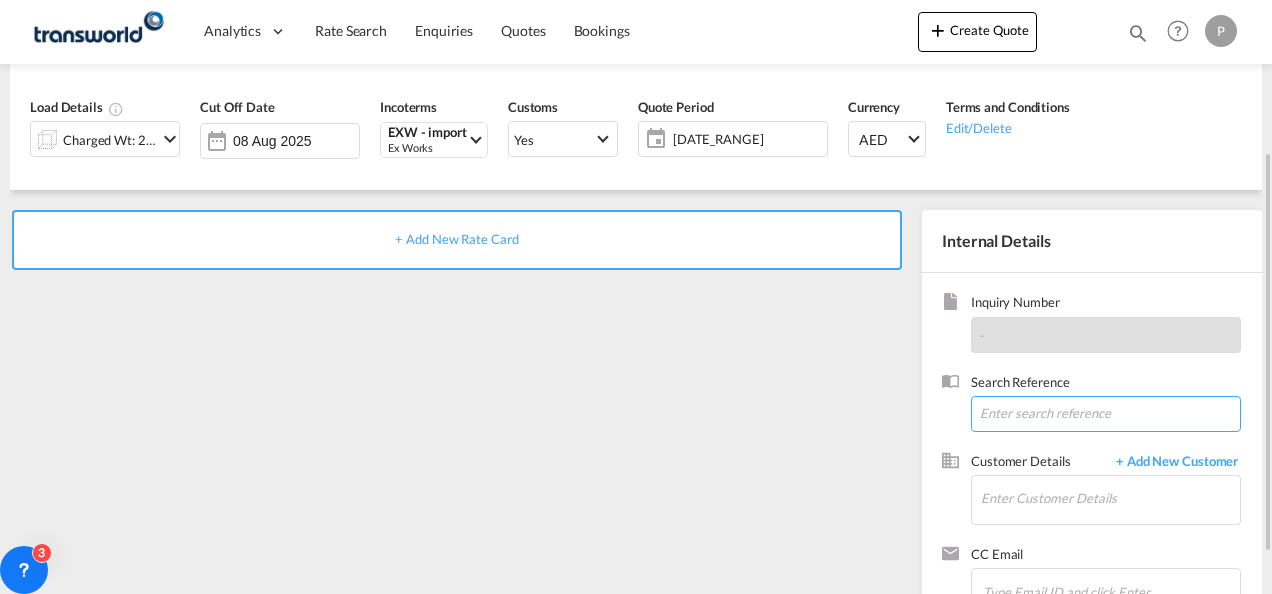 paste on "78462414730" 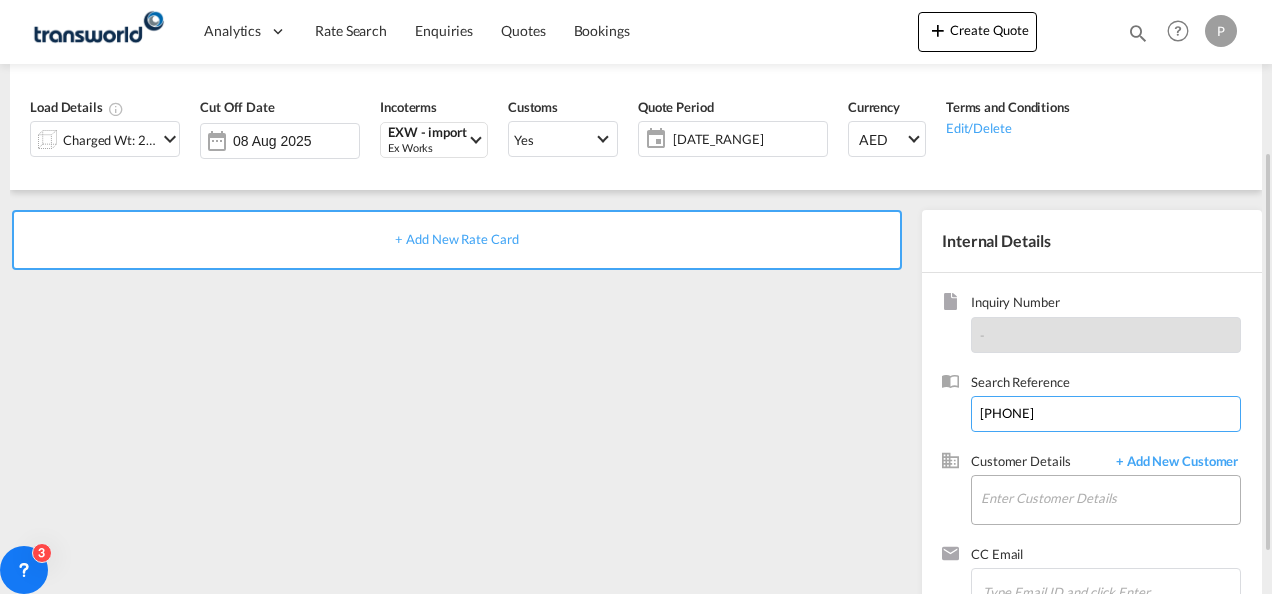 type on "78462414730" 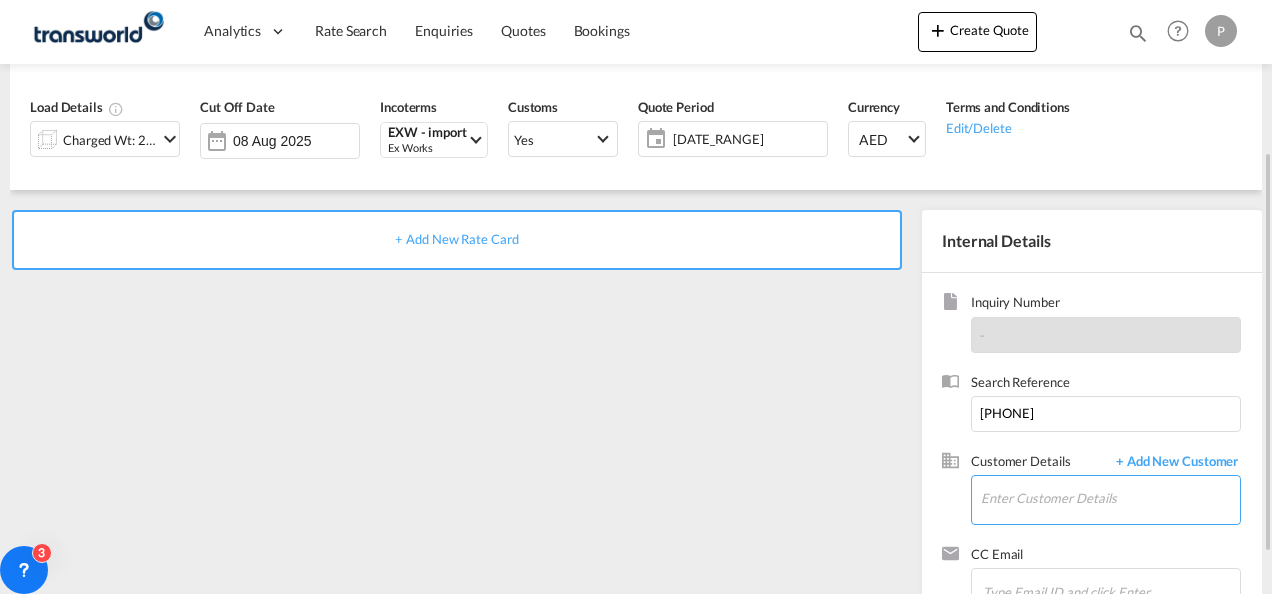 click on "Enter Customer Details" at bounding box center (1110, 498) 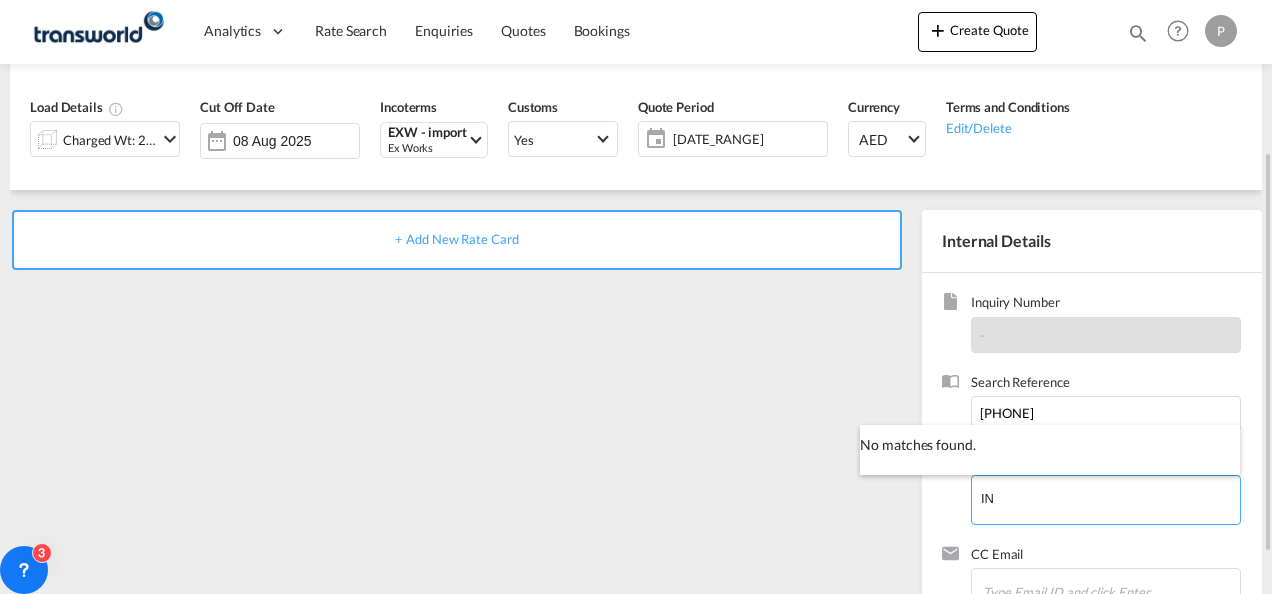 type on "I" 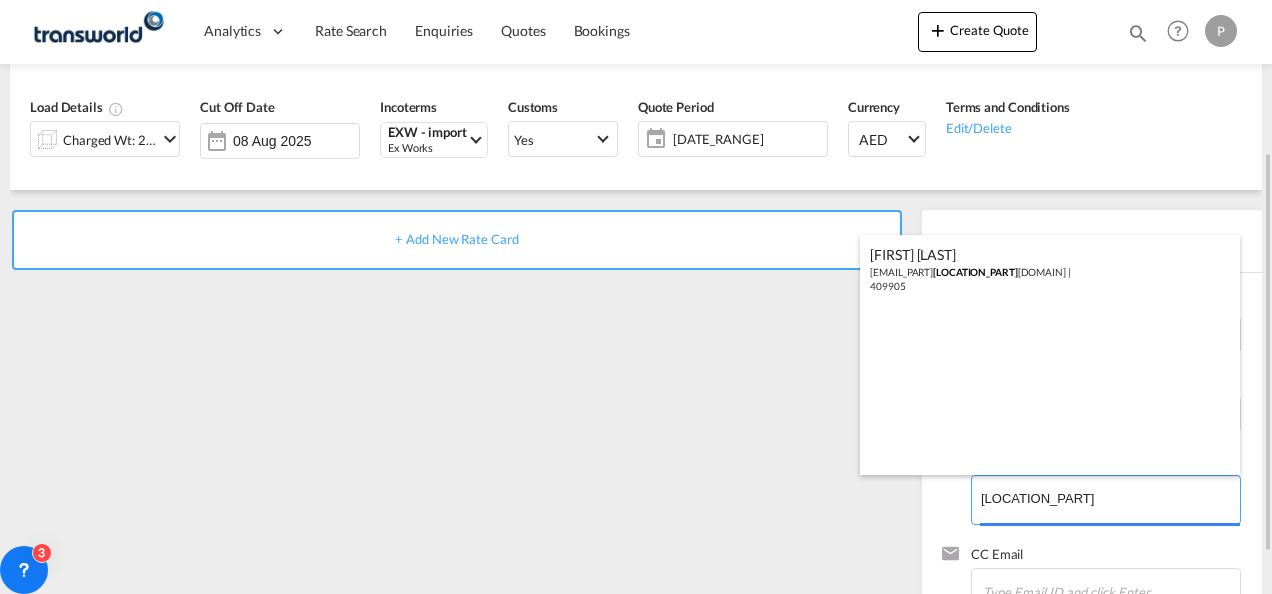 click on "Analytics
Dashboard
Rate Search
Enquiries
Quotes
Bookings" at bounding box center (636, 297) 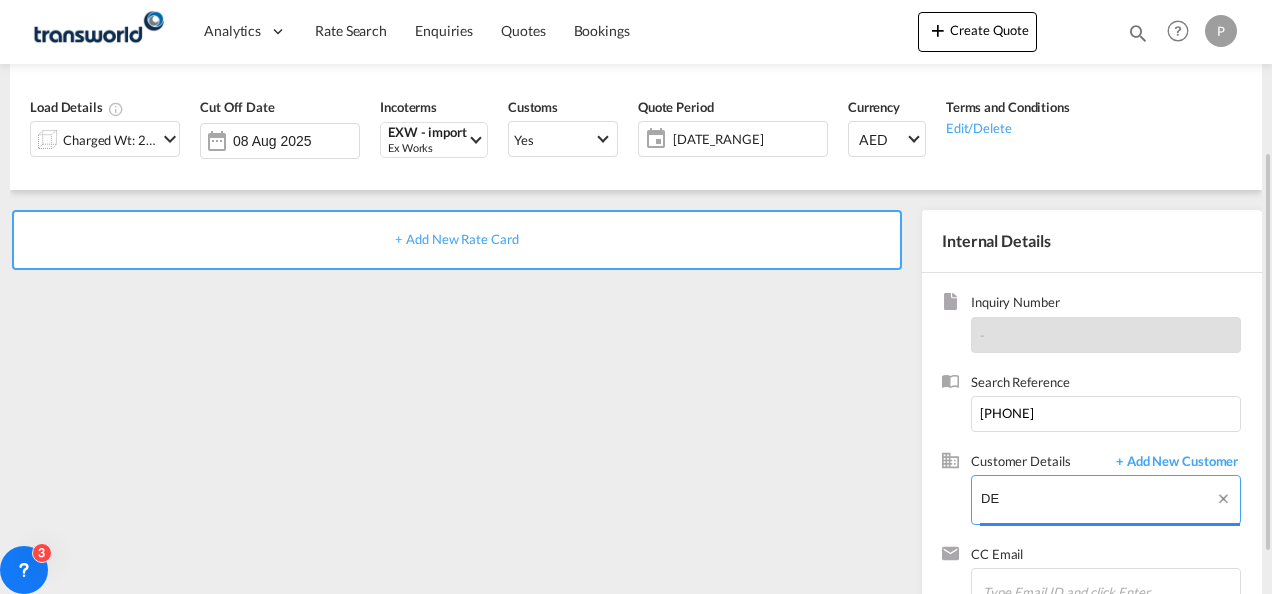 type on "D" 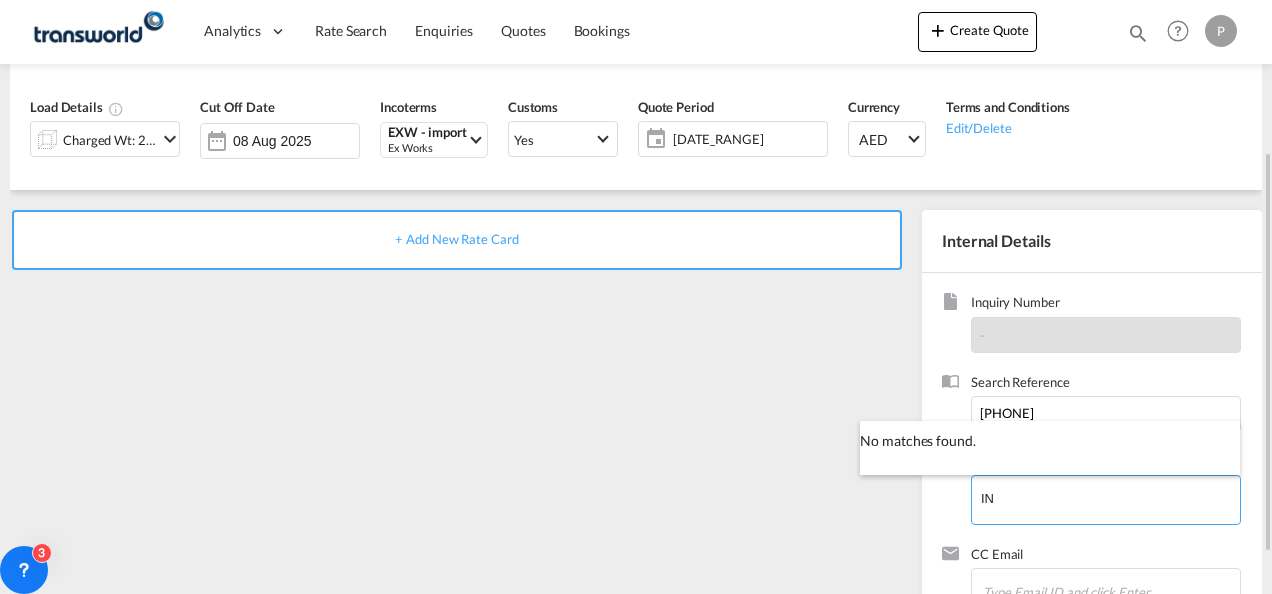 type on "I" 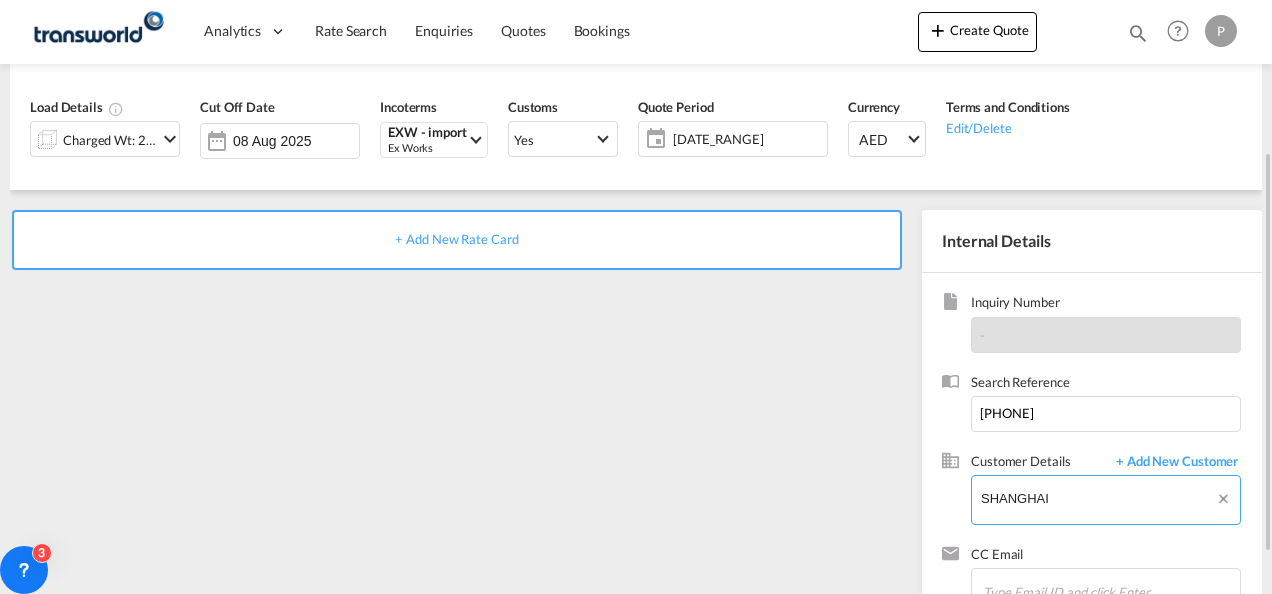 click on "Analytics
Dashboard
Rate Search
Enquiries
Quotes
Bookings" at bounding box center (636, 297) 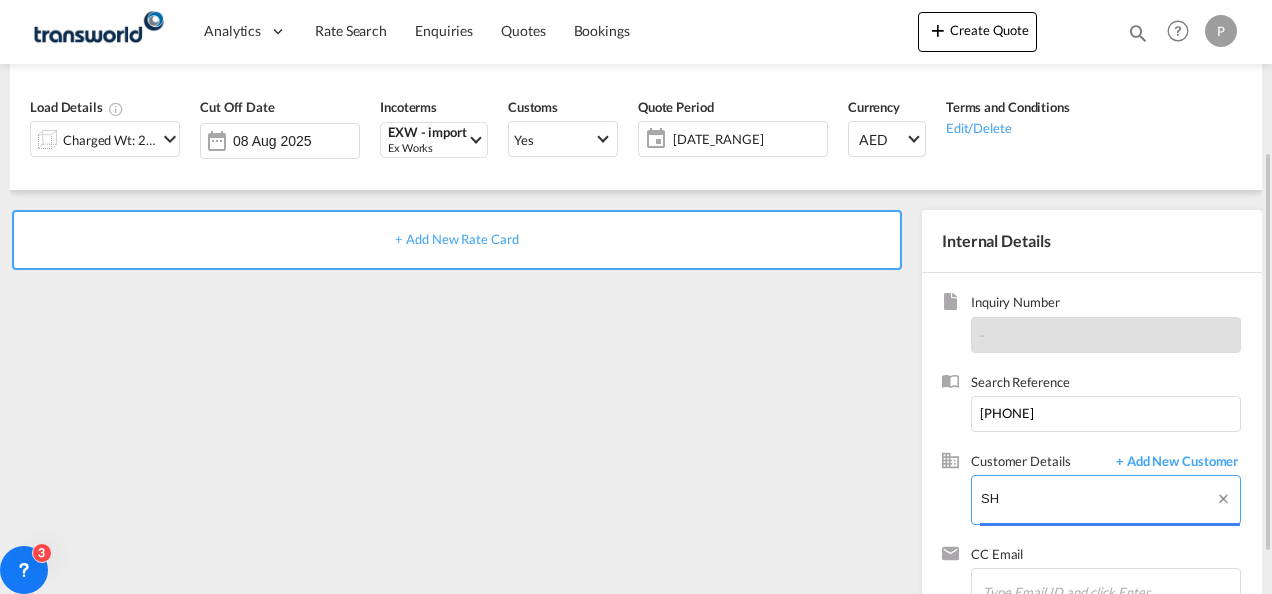 type on "S" 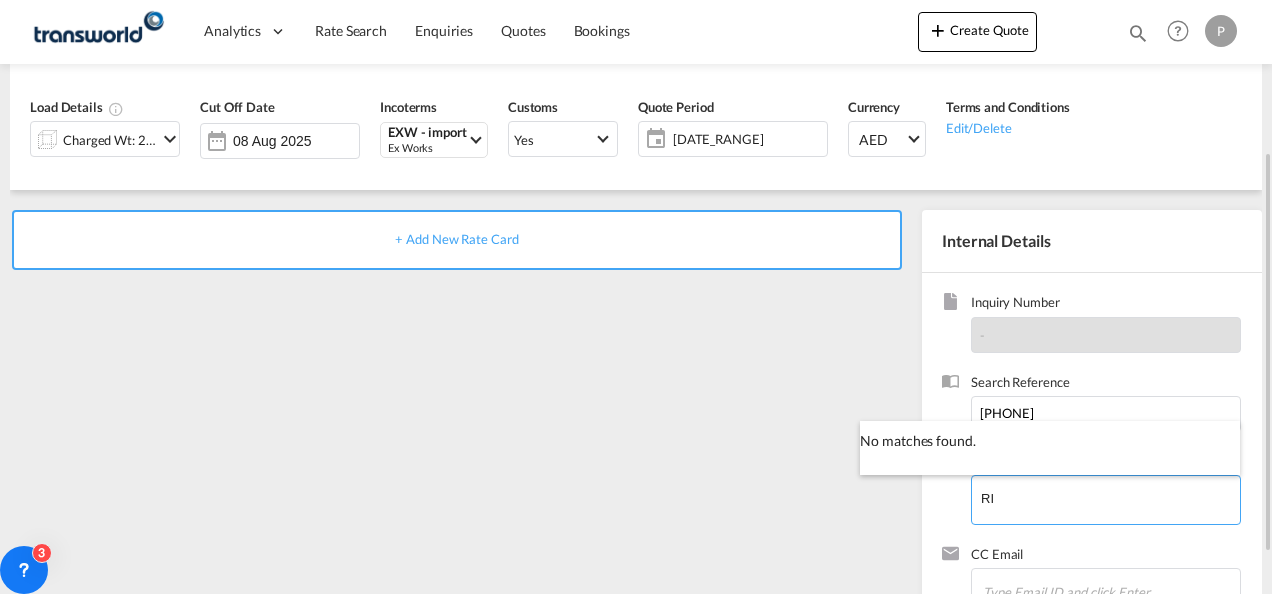 type on "R" 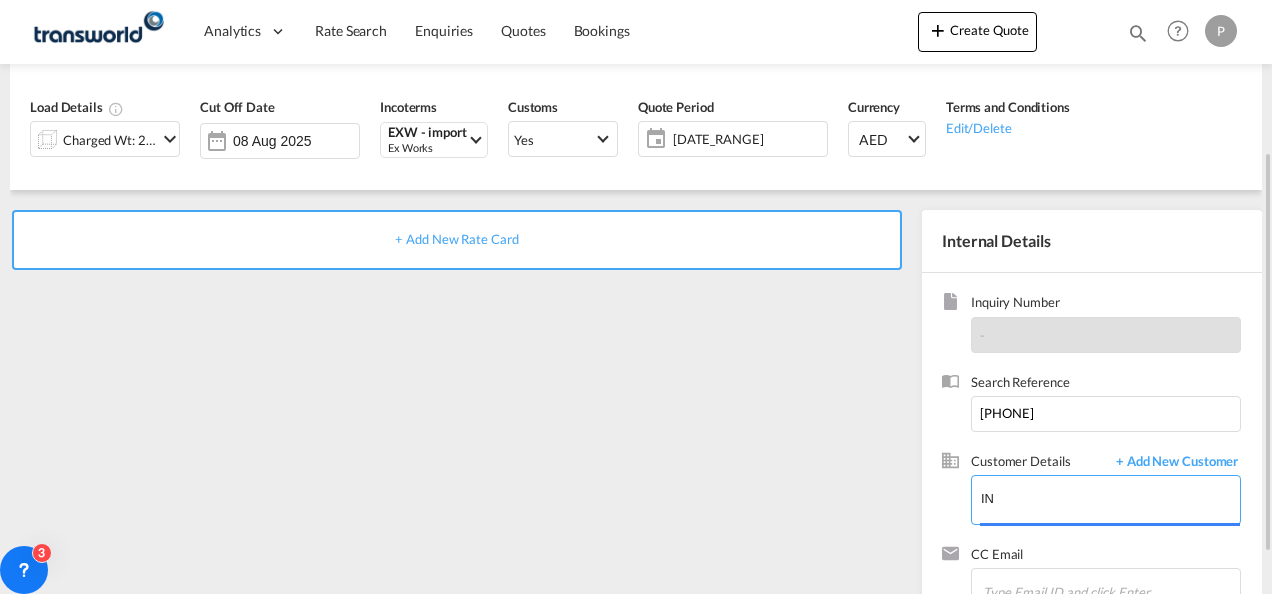 type on "I" 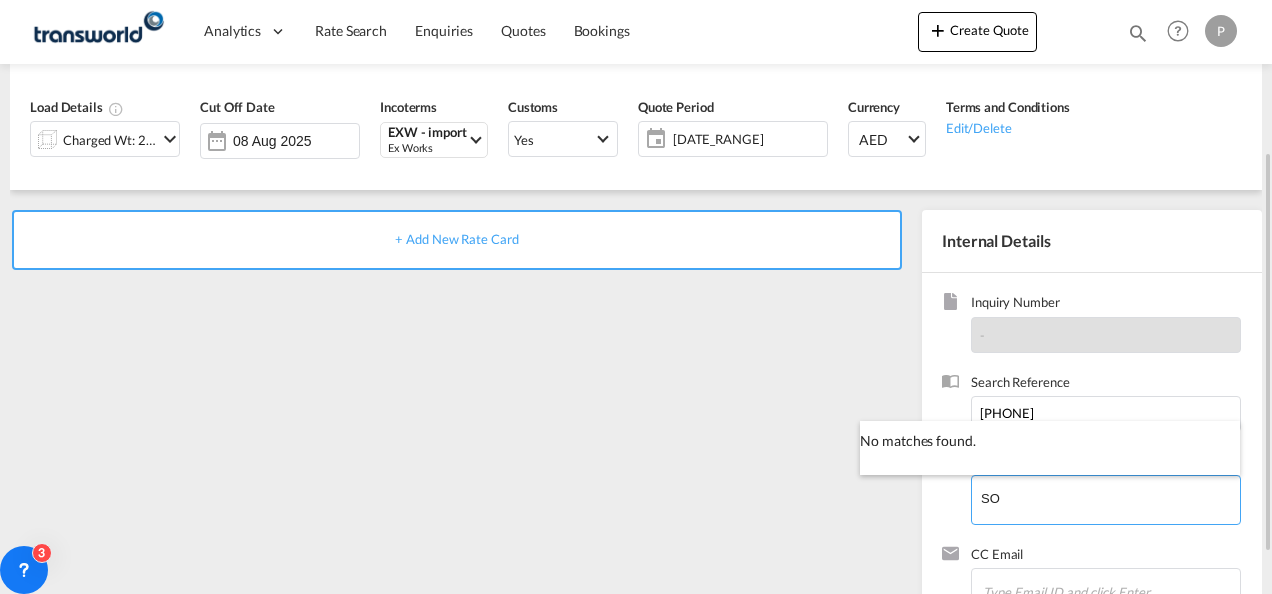 type on "S" 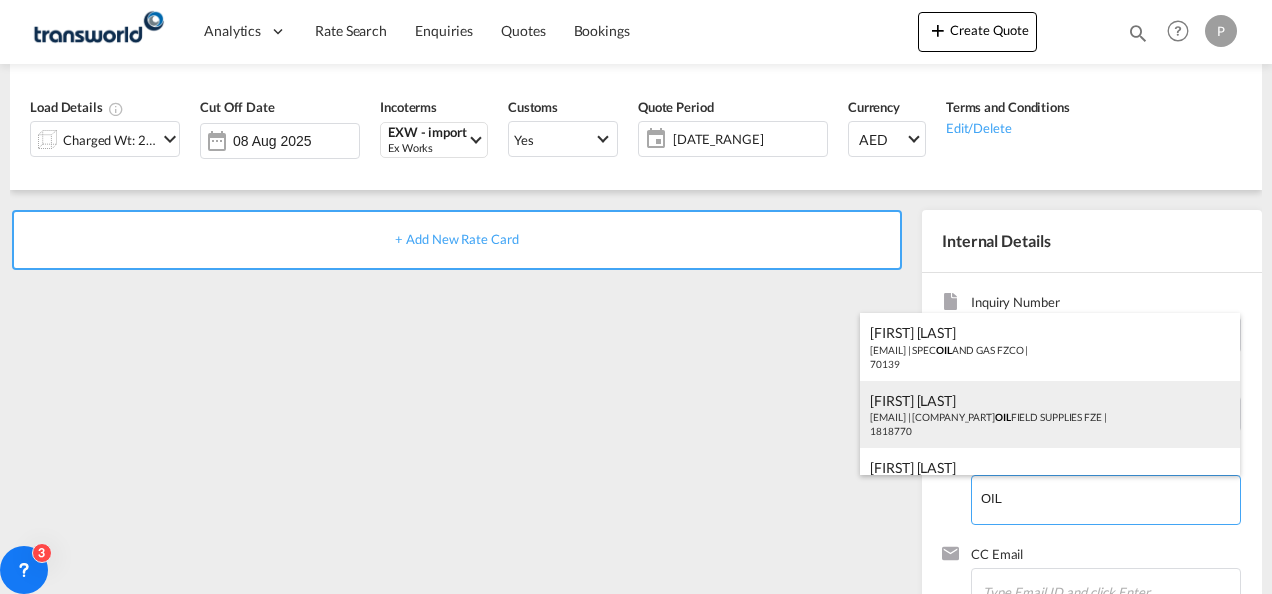 scroll, scrollTop: 40, scrollLeft: 0, axis: vertical 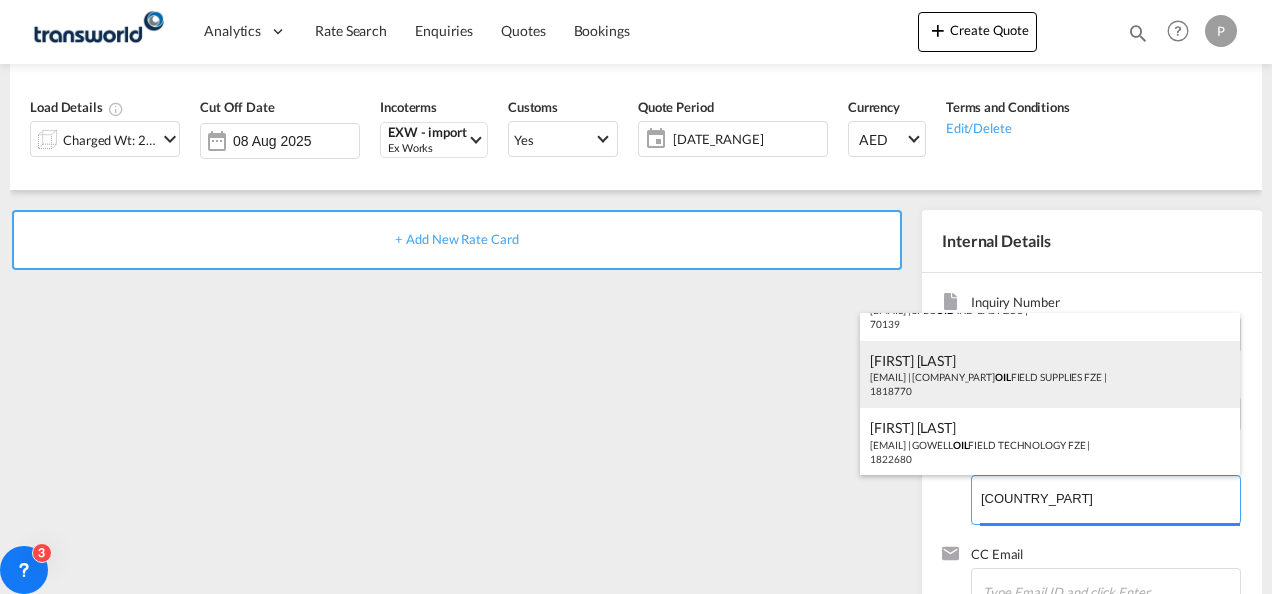 type on "O" 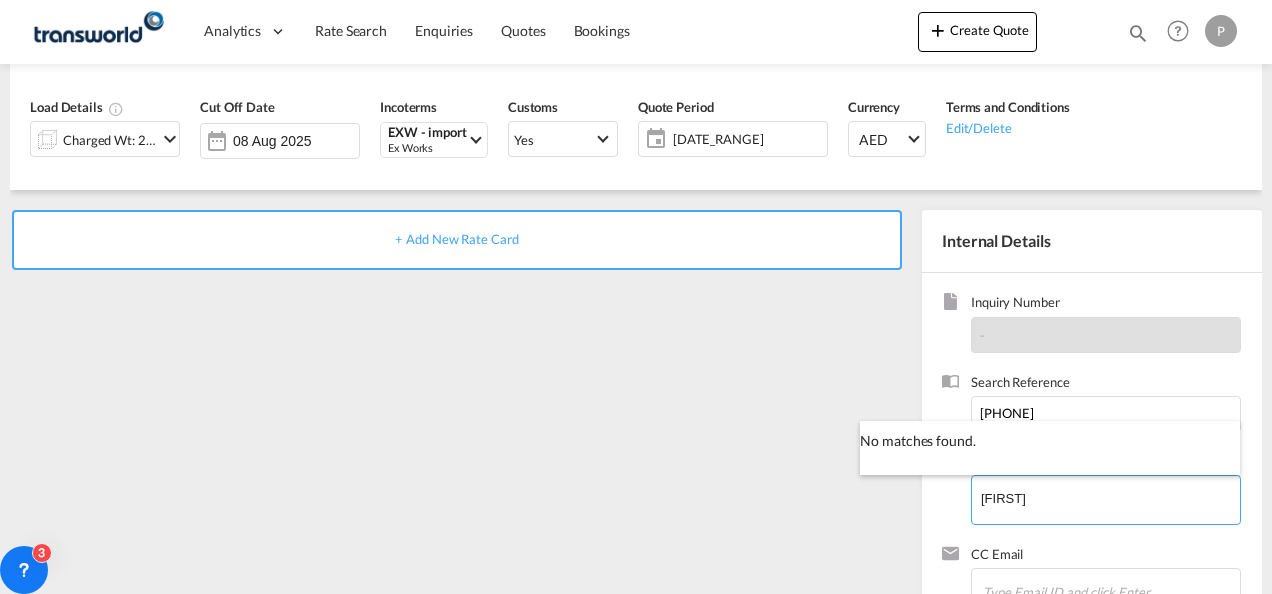 scroll, scrollTop: 0, scrollLeft: 0, axis: both 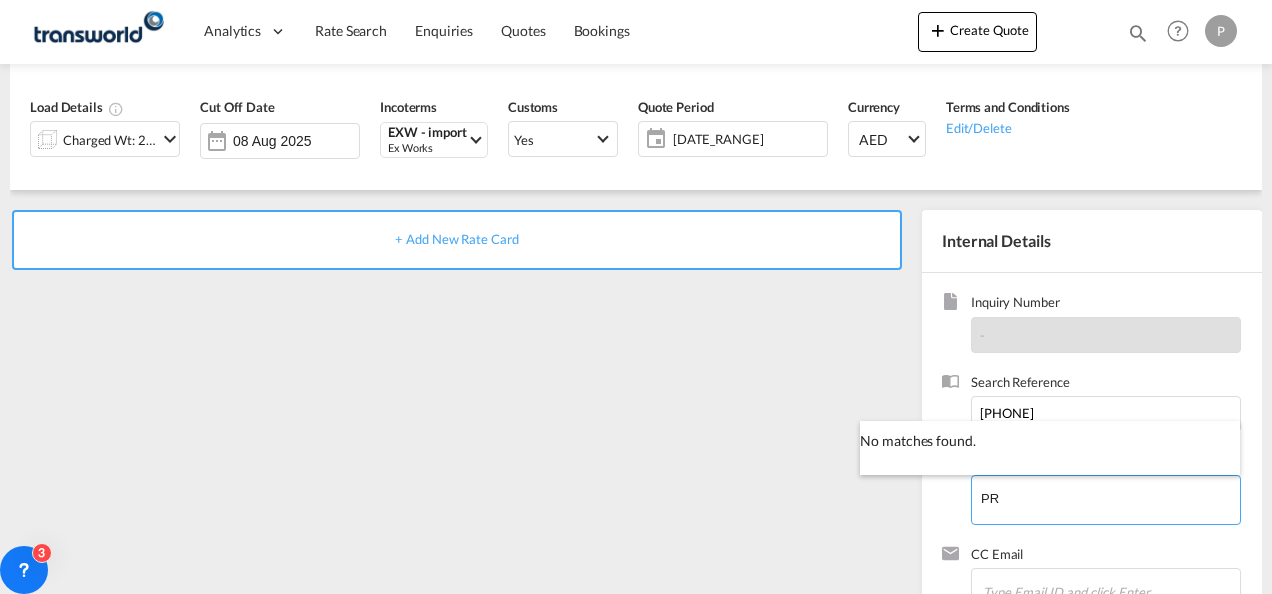 type on "P" 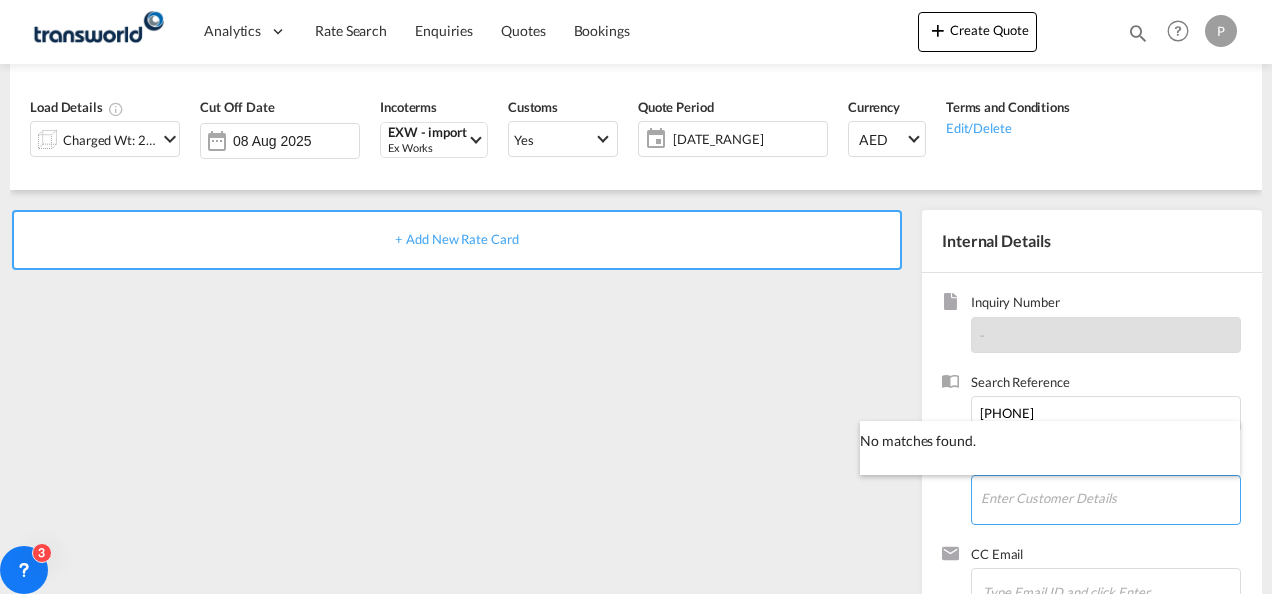 type 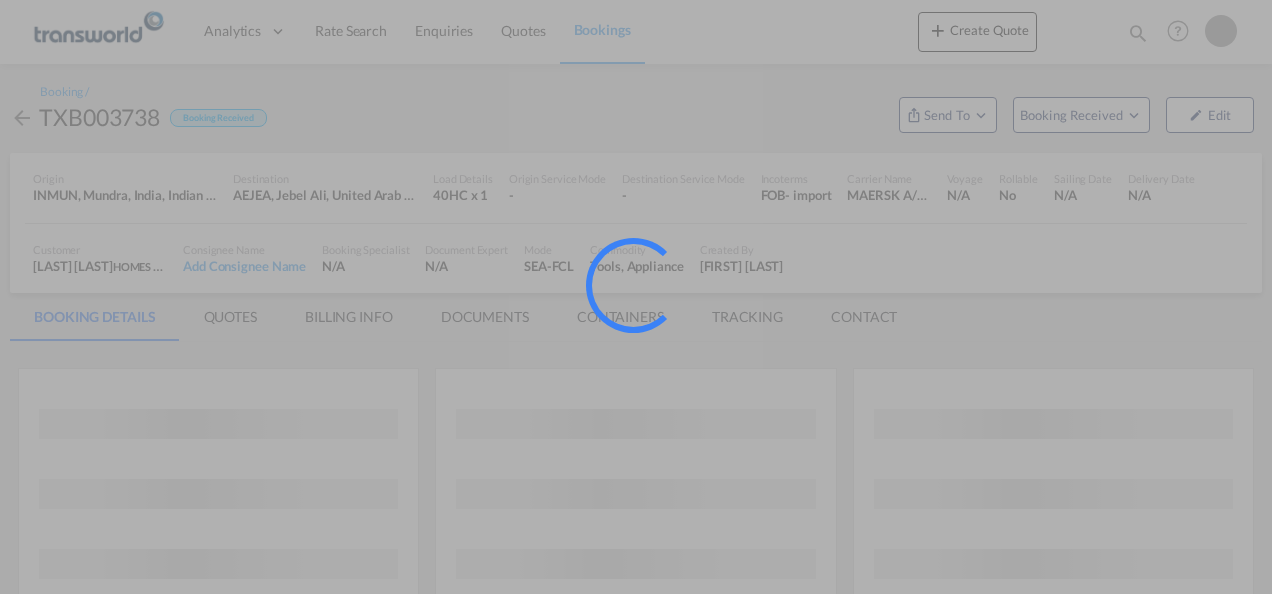 scroll, scrollTop: 0, scrollLeft: 0, axis: both 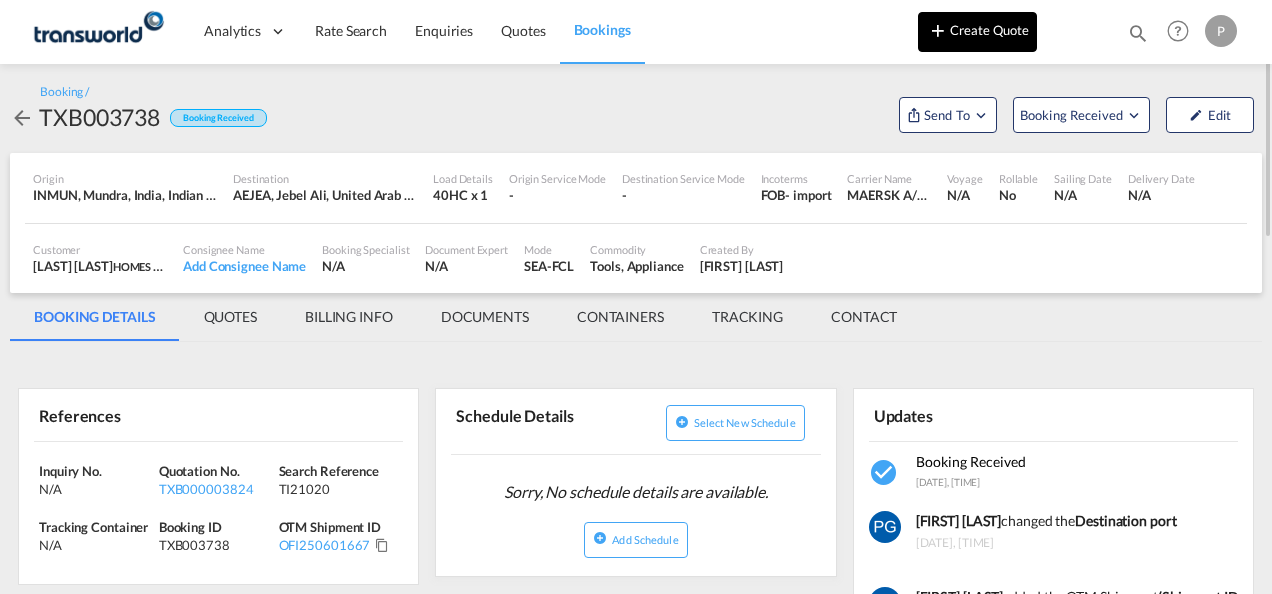 click on "Create Quote" at bounding box center (977, 32) 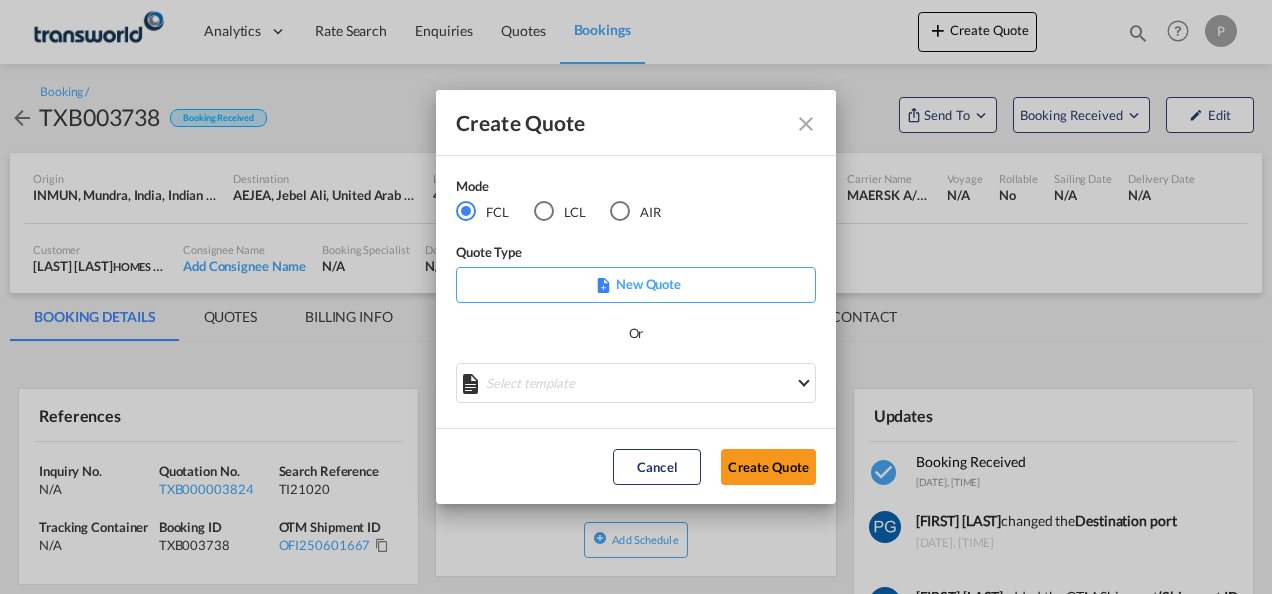 click at bounding box center [620, 211] 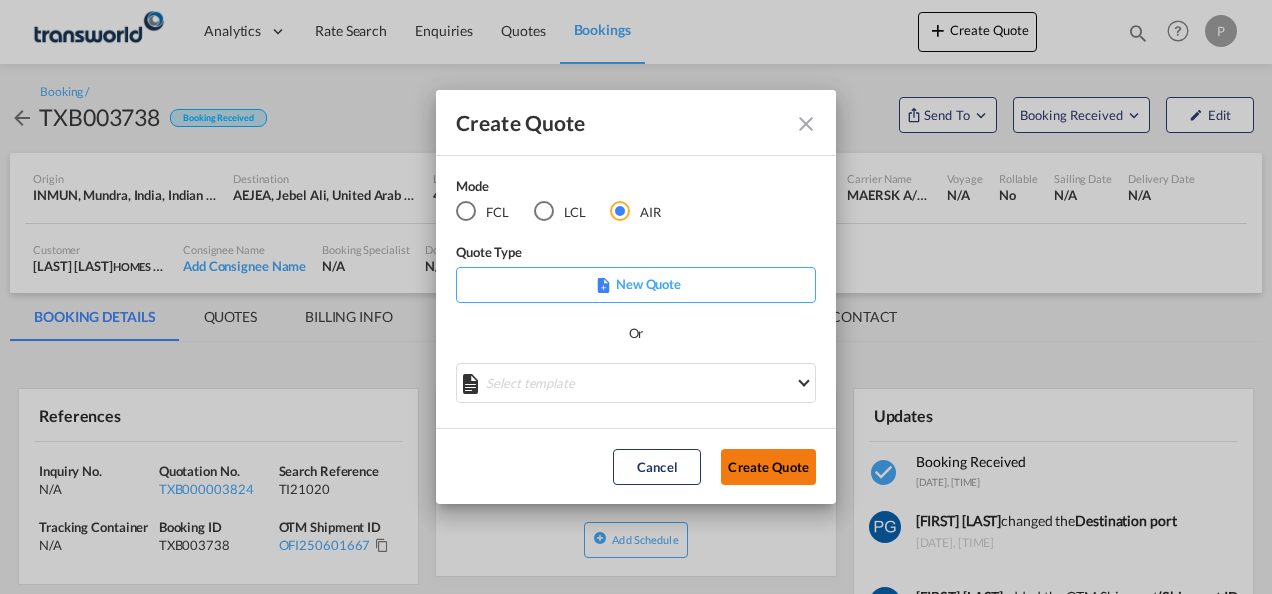 click on "Create Quote" 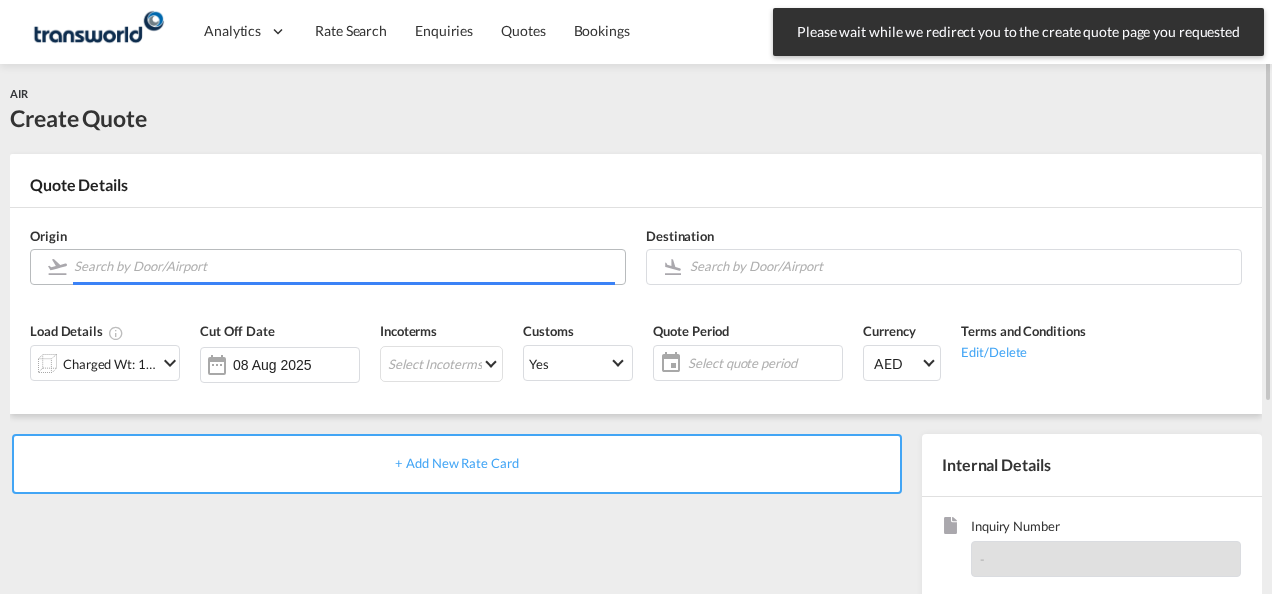 click at bounding box center (344, 266) 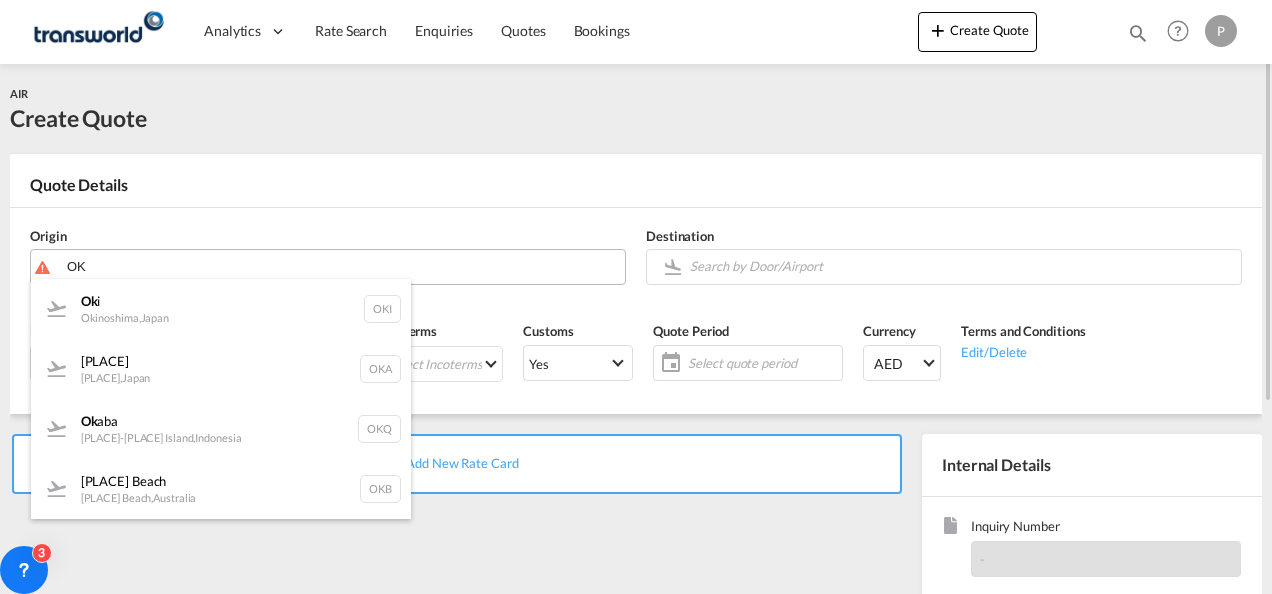 type on "O" 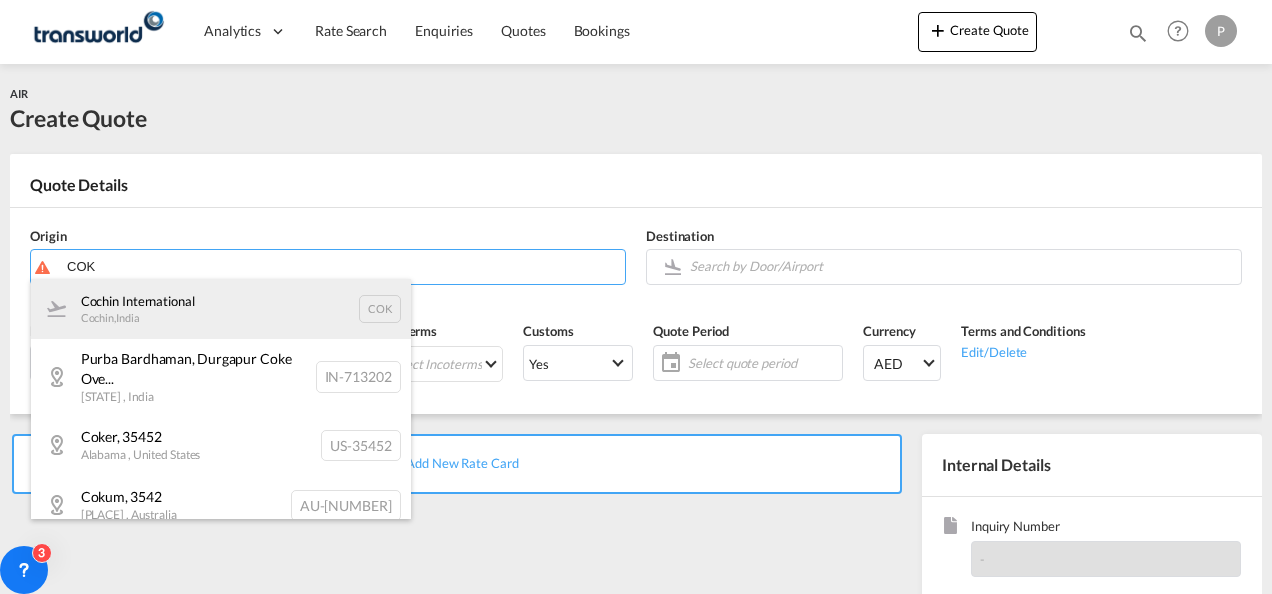 click on "[CITY] International [CITY] ,  [COUNTRY]
[CITY]" at bounding box center [221, 309] 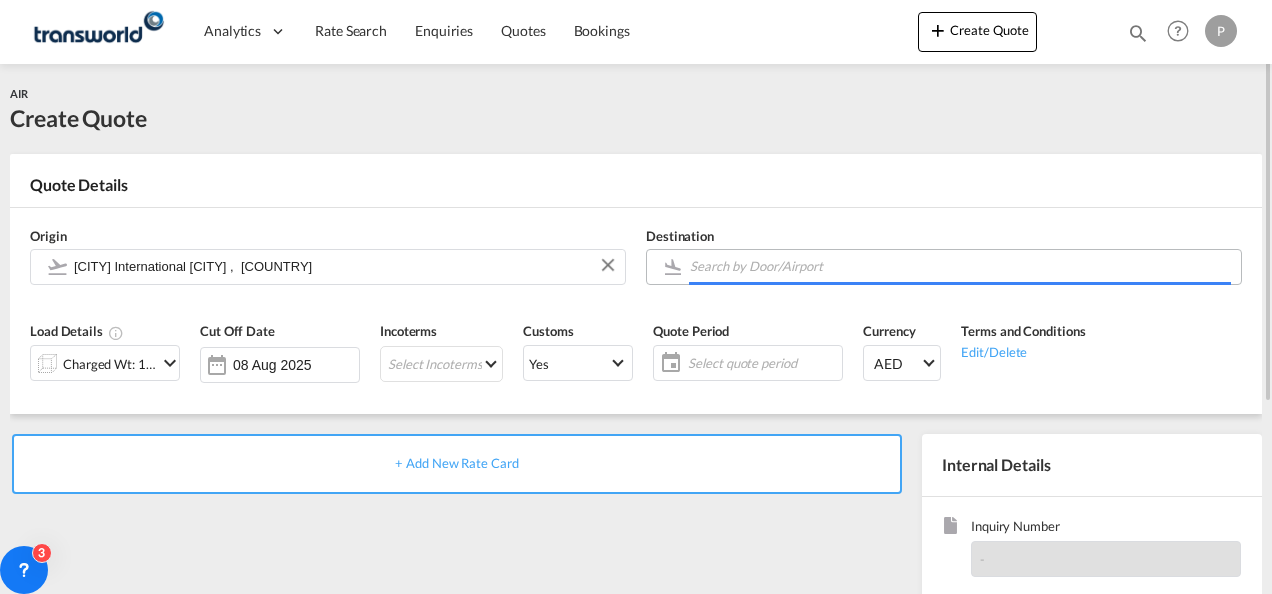 click at bounding box center (960, 266) 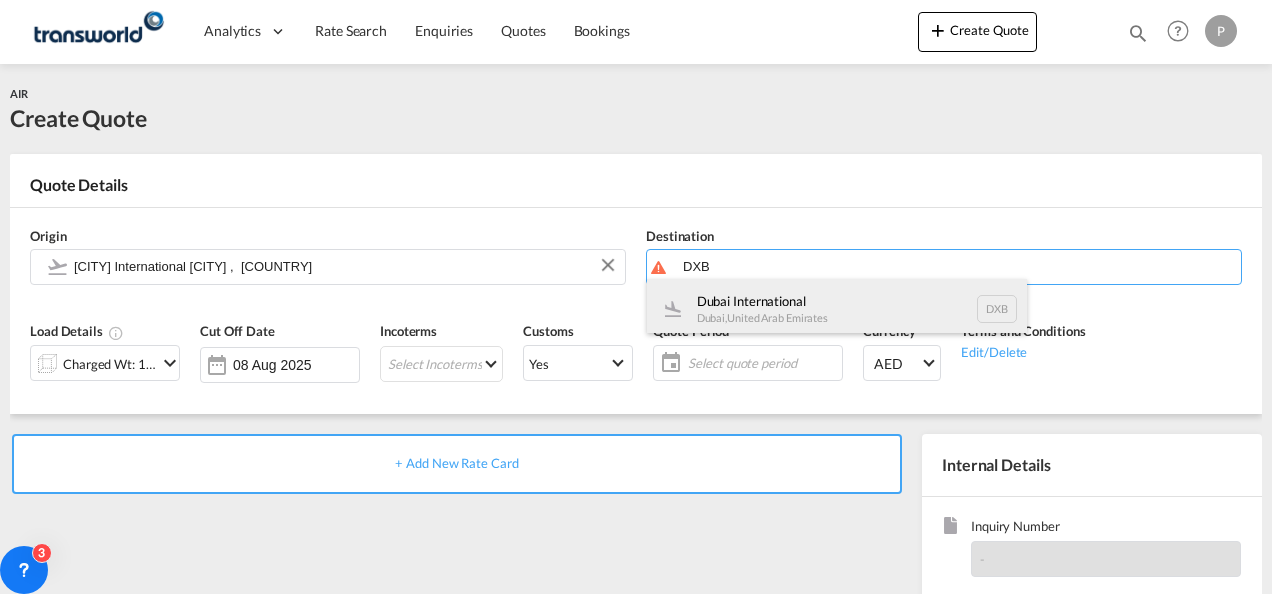 click on "[CITY] International
[CITY] ,  [COUNTRY]
[CITY]" at bounding box center (837, 309) 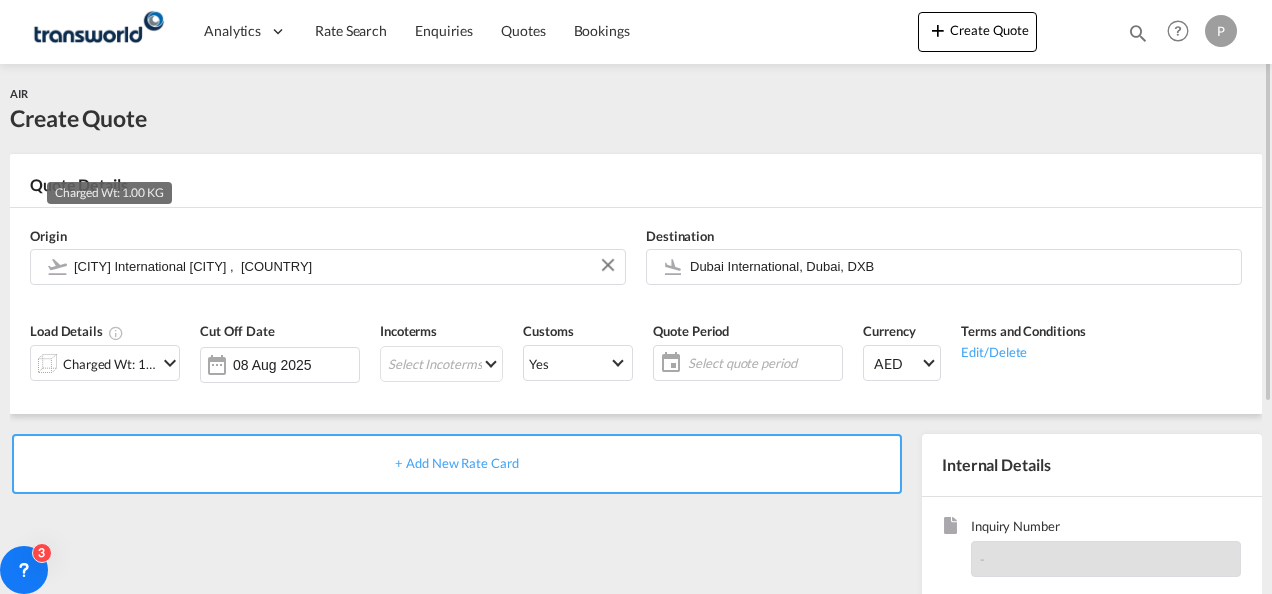 click on "Charged Wt: 1.00 KG" at bounding box center (110, 364) 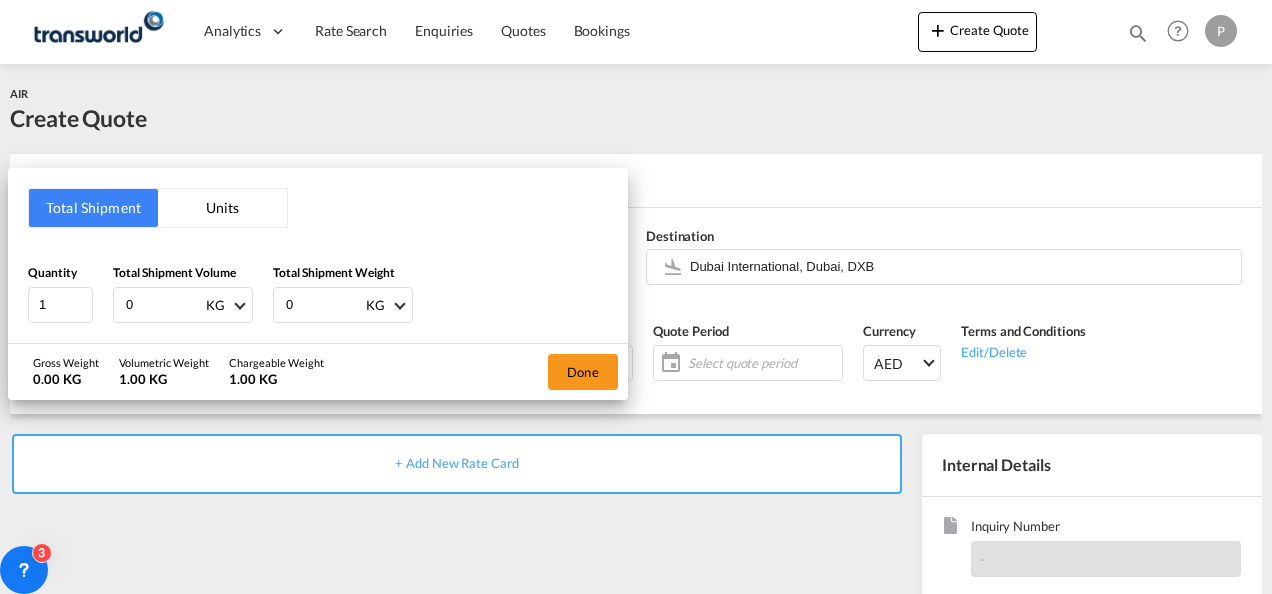 click on "0" at bounding box center [164, 305] 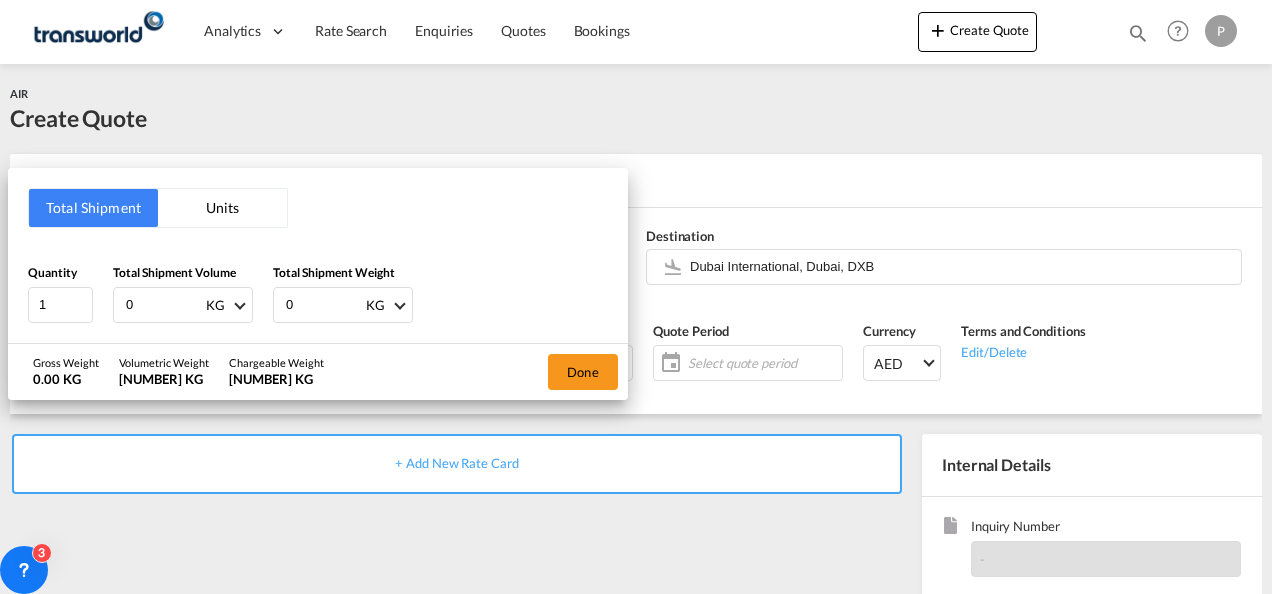 type on "[NUMBER]" 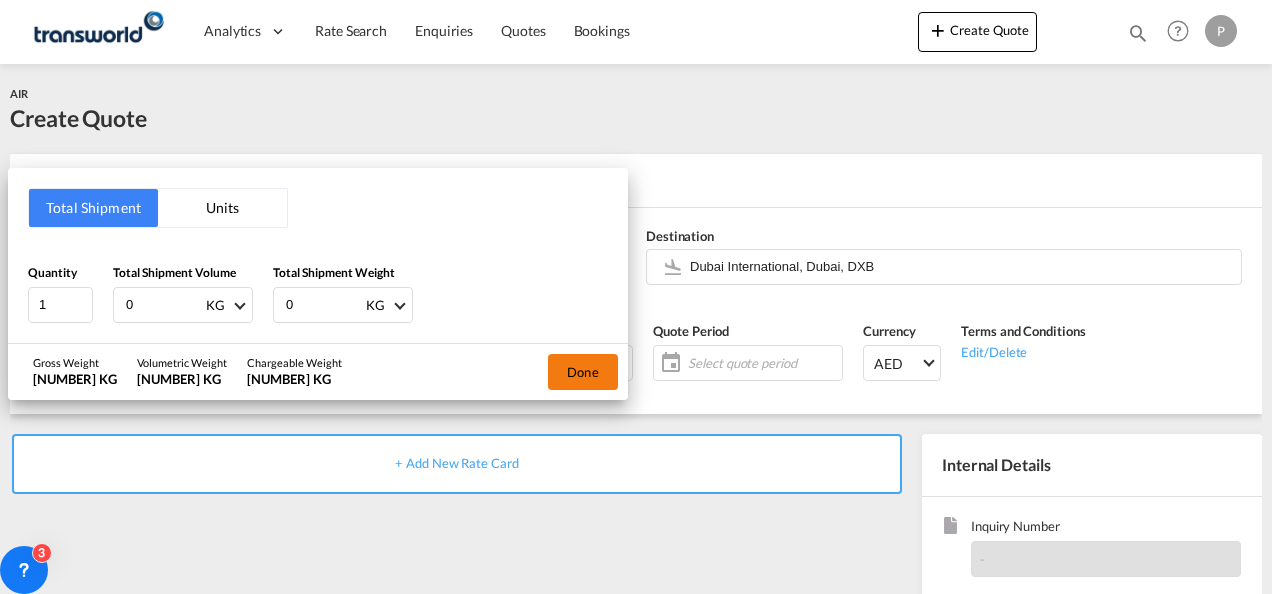 type on "[NUMBER]" 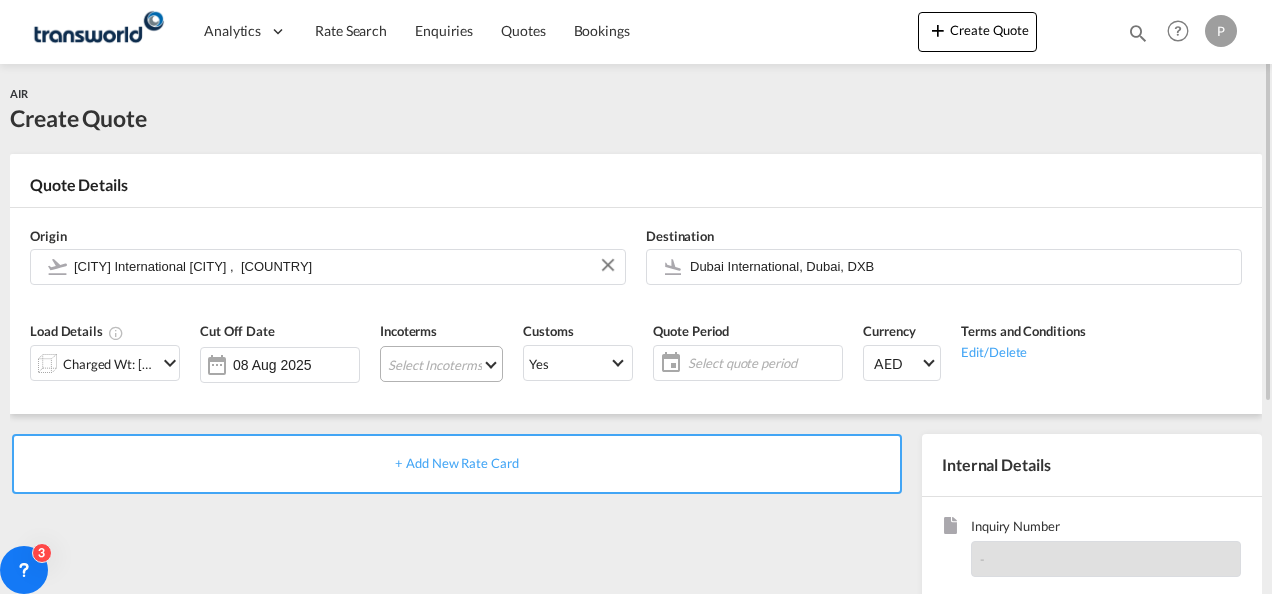 click on "Select Incoterms
FAS - import
Free Alongside Ship FOB - export
Free on Board CFR - export
Cost and Freight DDP - export
Delivery Duty Paid EXW - export
Ex Works CIF - import
Cost,Insurance and Freight FOB - import
Free on Board DPU - export
Delivery at Place Unloaded CPT - export
Carrier Paid to DPU - import
Delivery at Place Unloaded DAP - import
Delivered at Place EXW - import
Ex Works DAP - export
Delivered at Place CIP - export
Carriage and Insurance Paid to FCA - export
Free Carrier CFR - import
Cost and Freight FCA - import
Free Carrier CIF - export
Cost,Insurance and Freight FAS - export
Free Alongside Ship CIP - import
Carriage and Insurance Paid to CPT - import
Carrier Paid to" at bounding box center (441, 364) 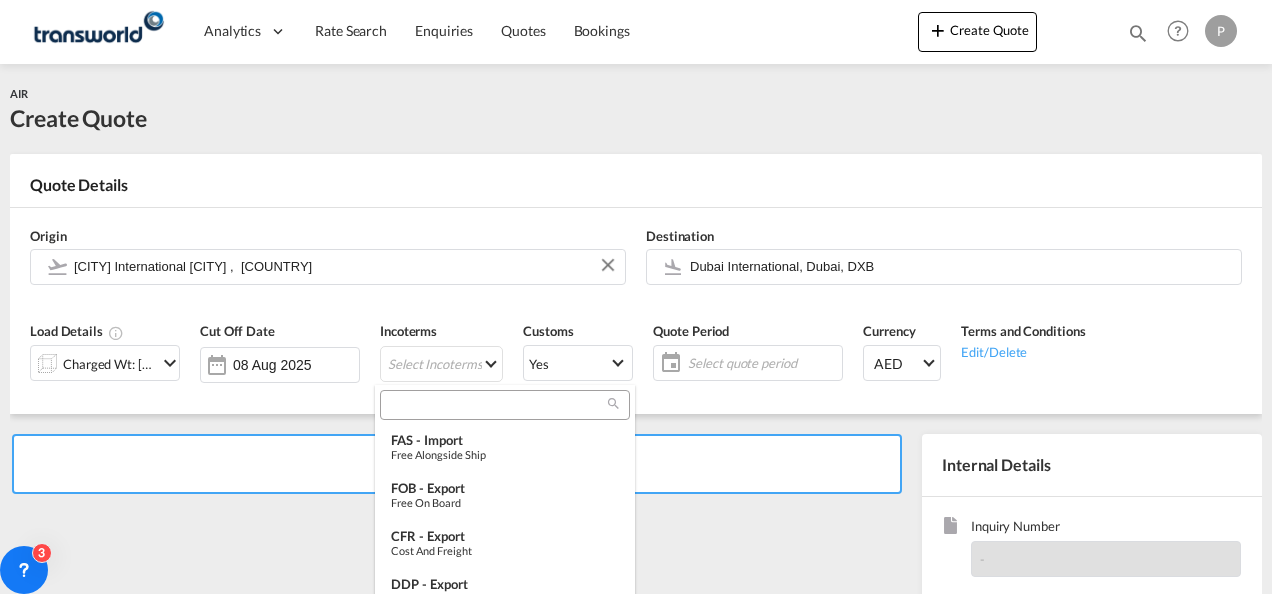 click at bounding box center [497, 405] 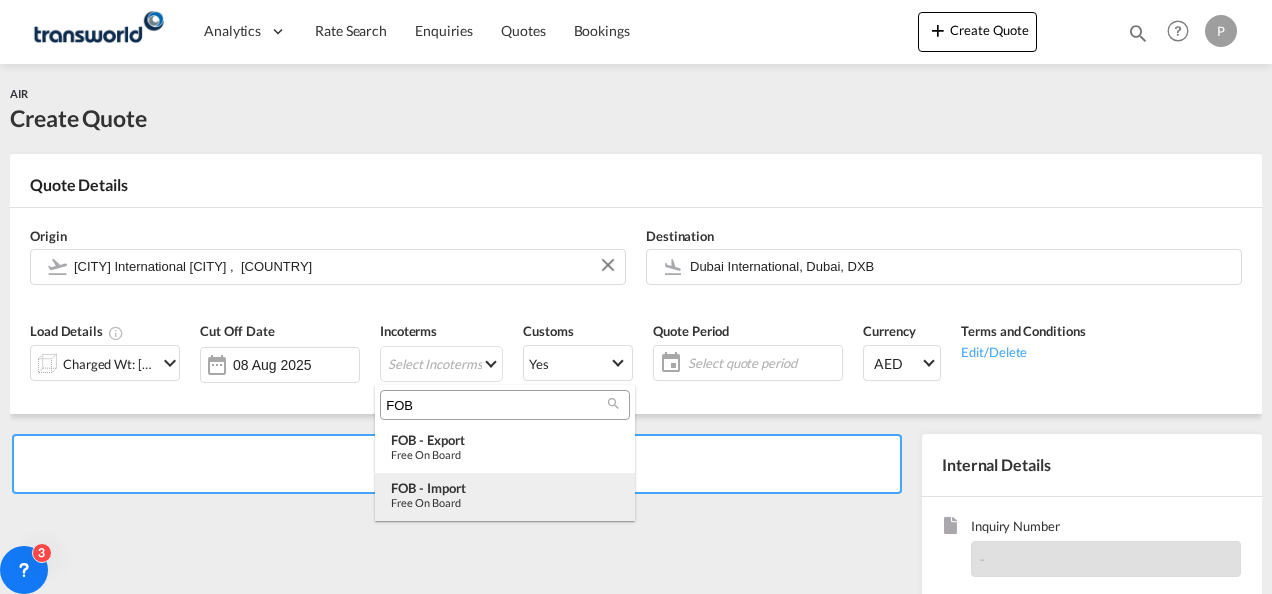 type on "FOB" 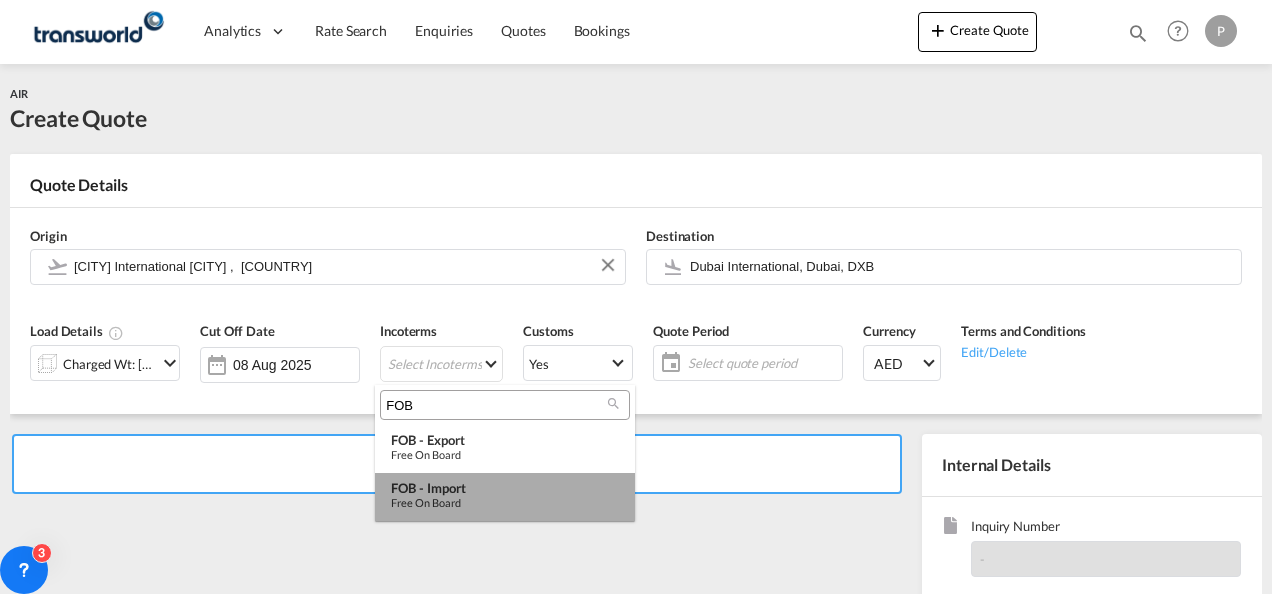click on "Free on Board" at bounding box center (505, 502) 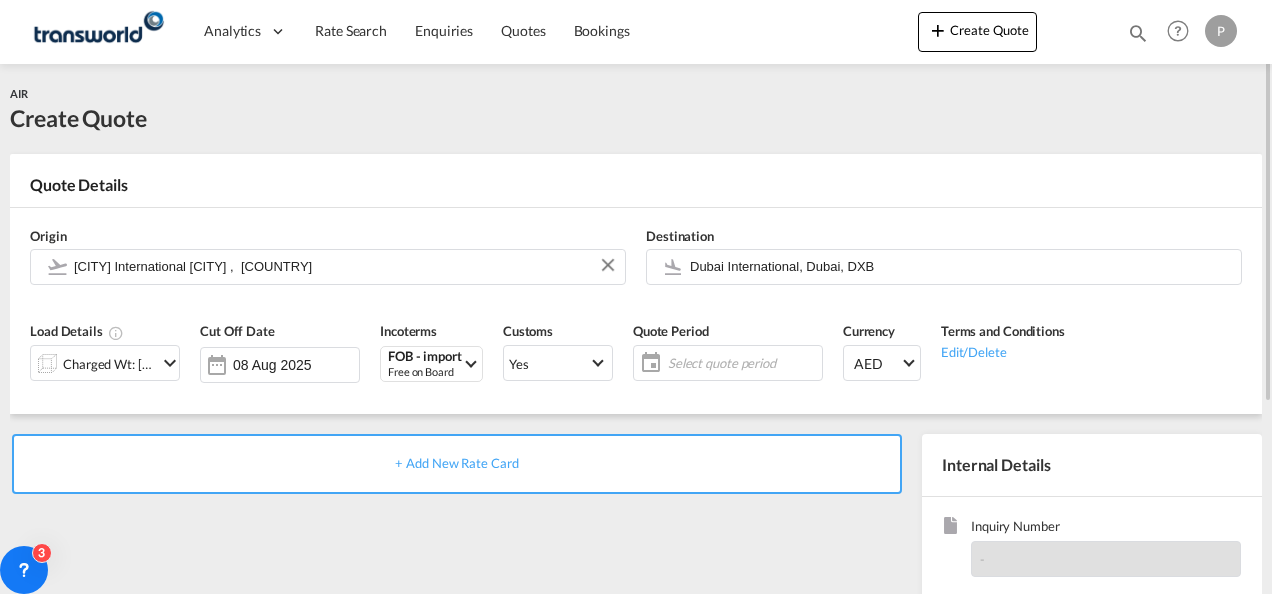 click on "Select quote period" 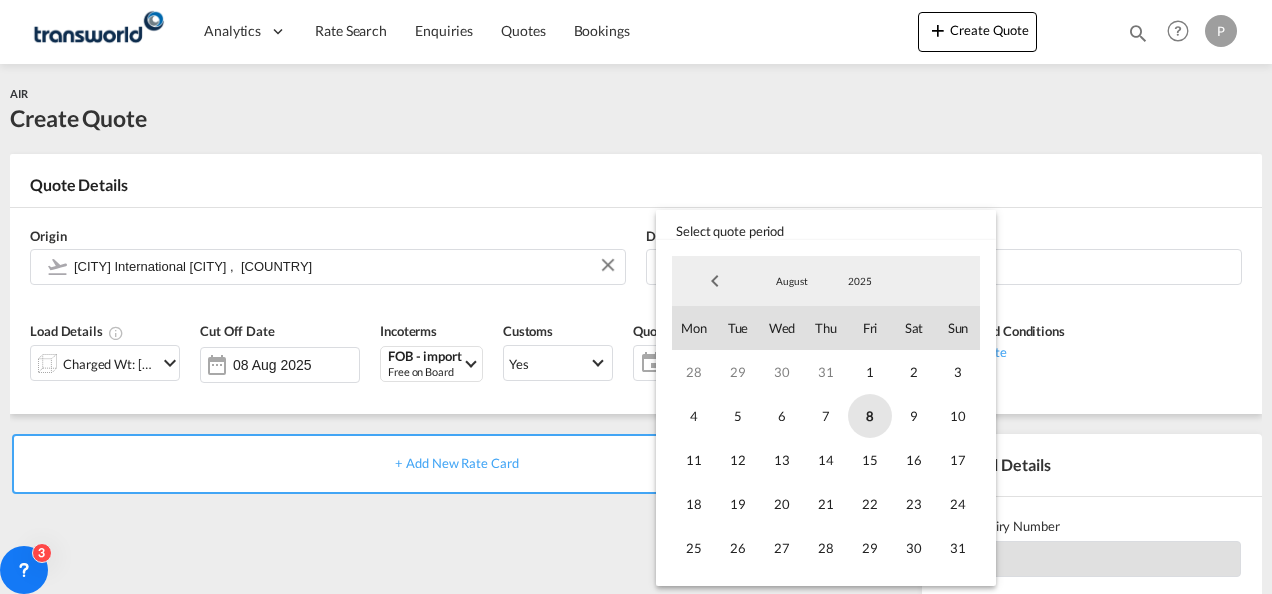 click on "8" at bounding box center (870, 416) 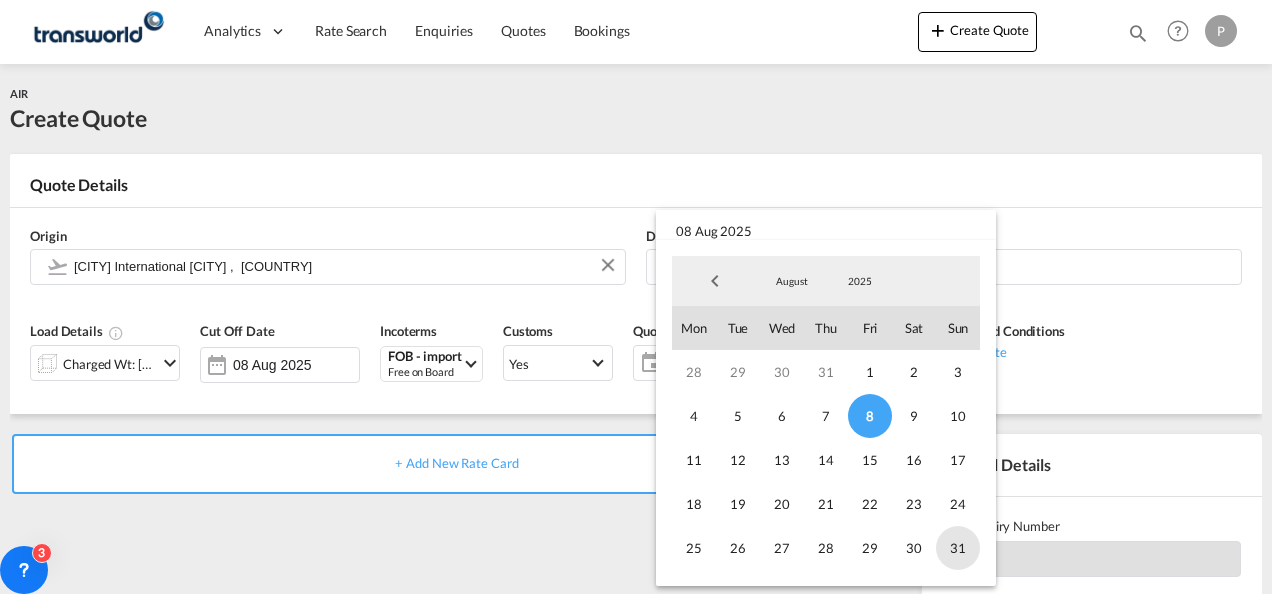 click on "31" at bounding box center (958, 548) 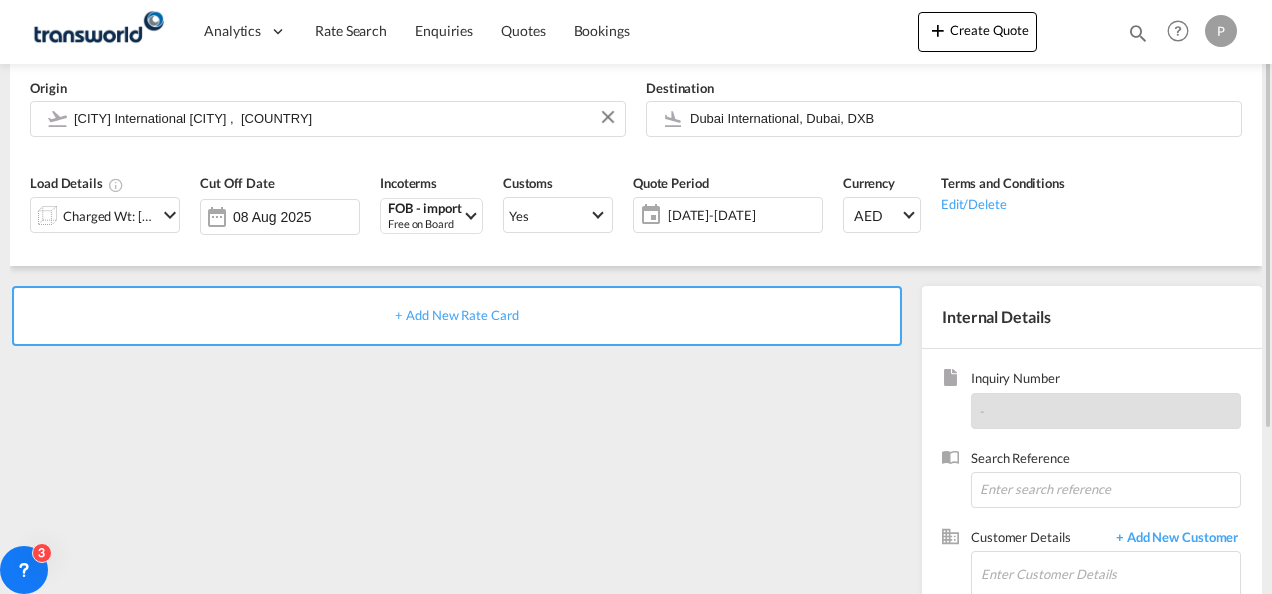 scroll, scrollTop: 154, scrollLeft: 0, axis: vertical 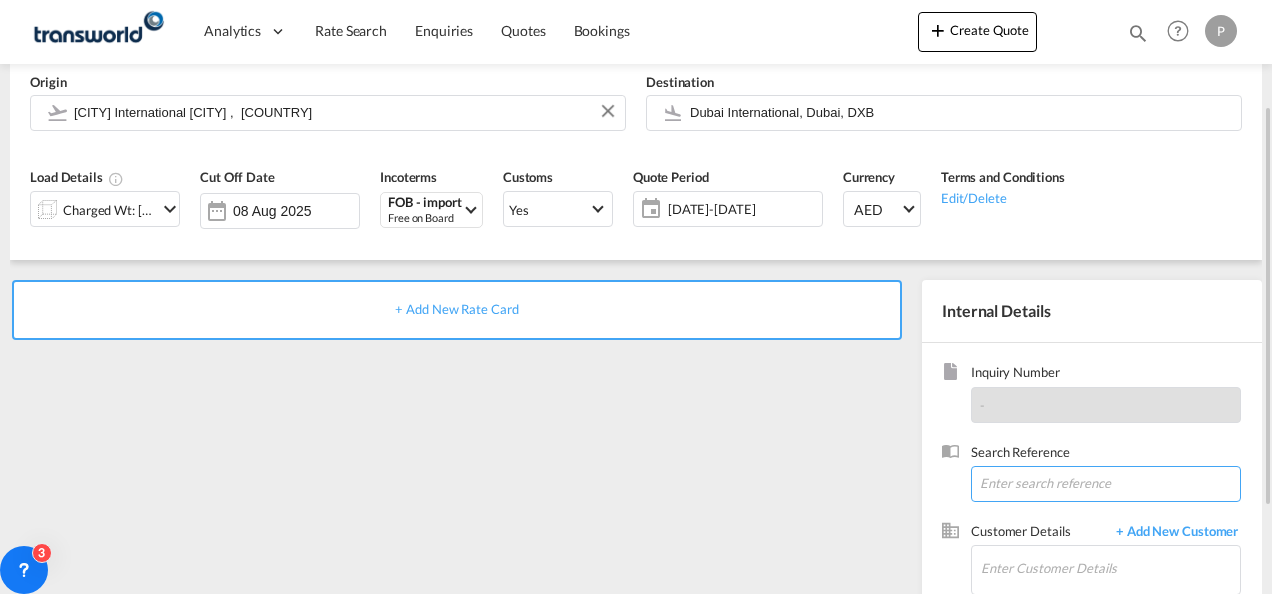 click at bounding box center [1106, 484] 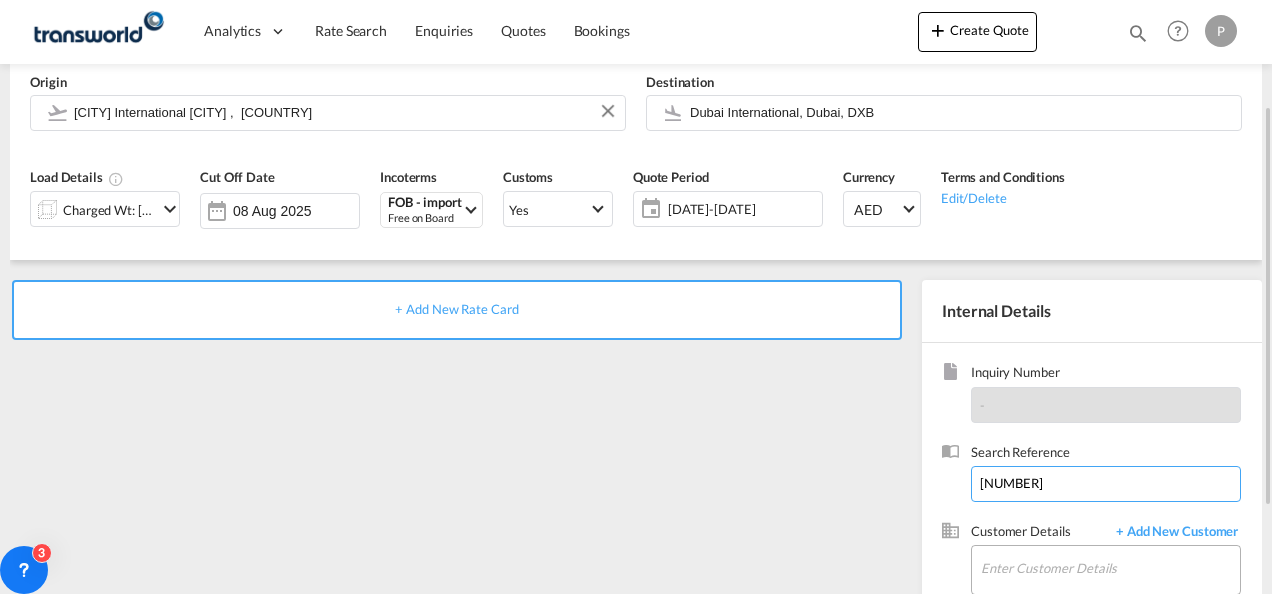 type on "[NUMBER]" 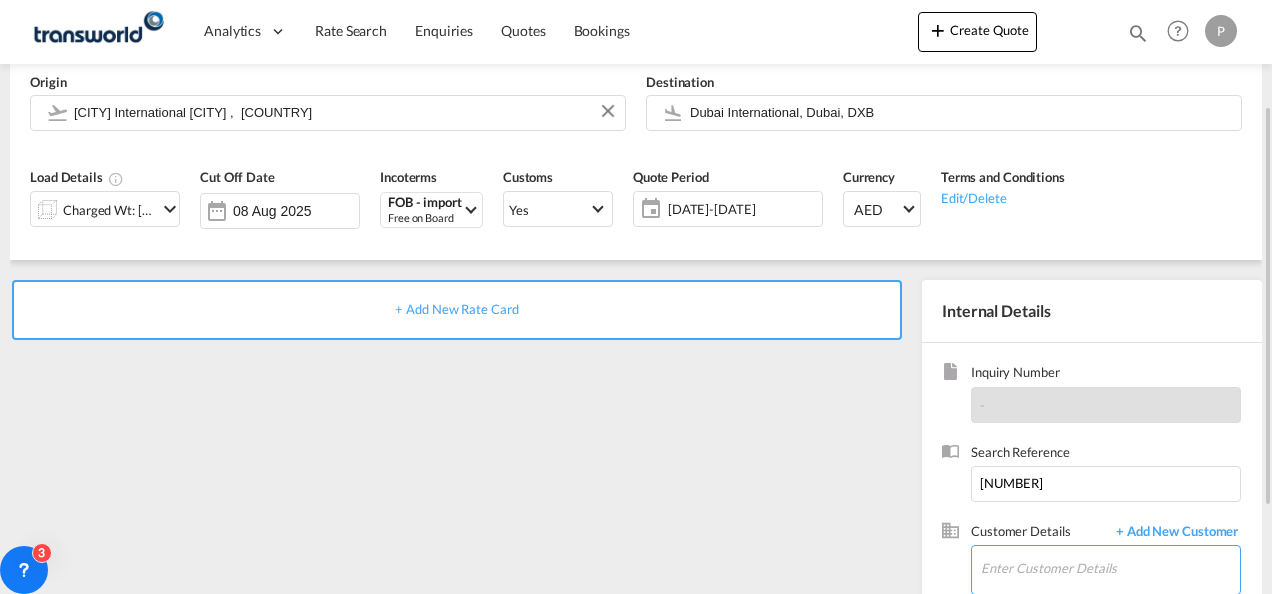 click on "Enter Customer Details" at bounding box center (1110, 568) 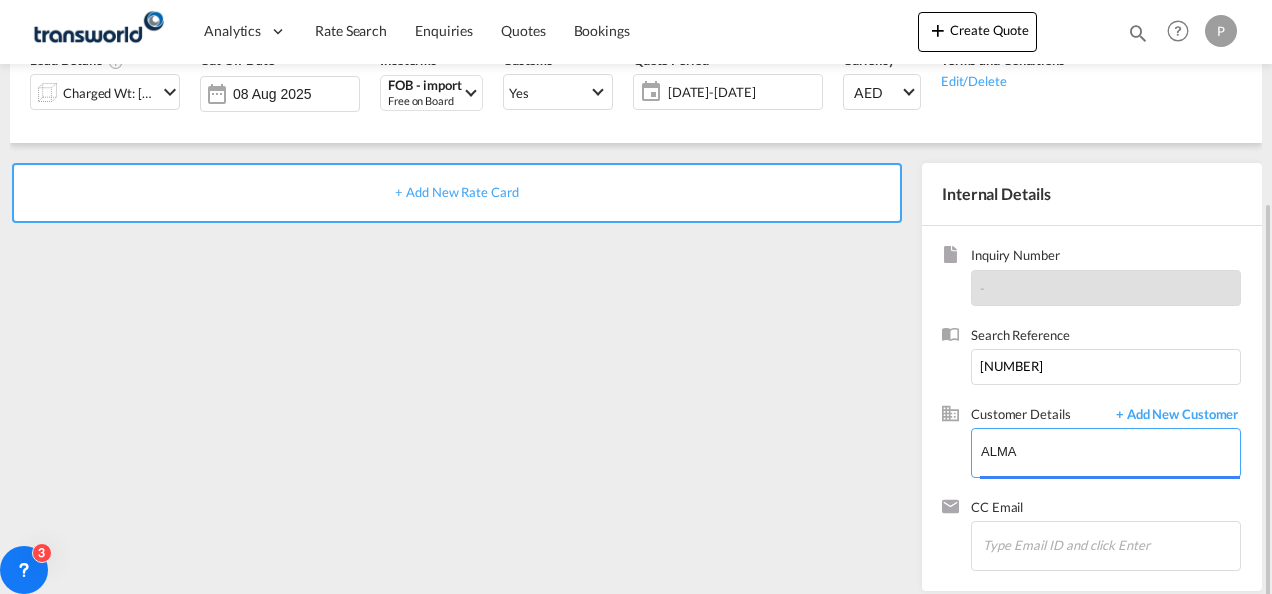 scroll, scrollTop: 282, scrollLeft: 0, axis: vertical 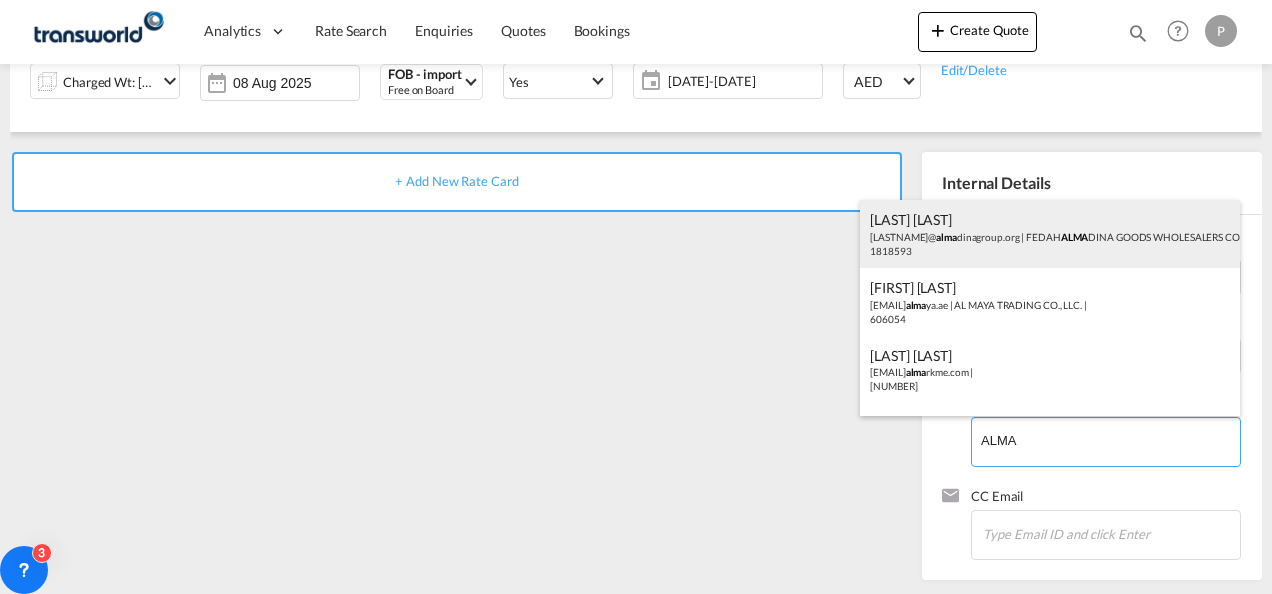 click on "[COMPANY], [LAST] [LAST], [EMAIL]
|      [NUMBER]" at bounding box center (1050, 234) 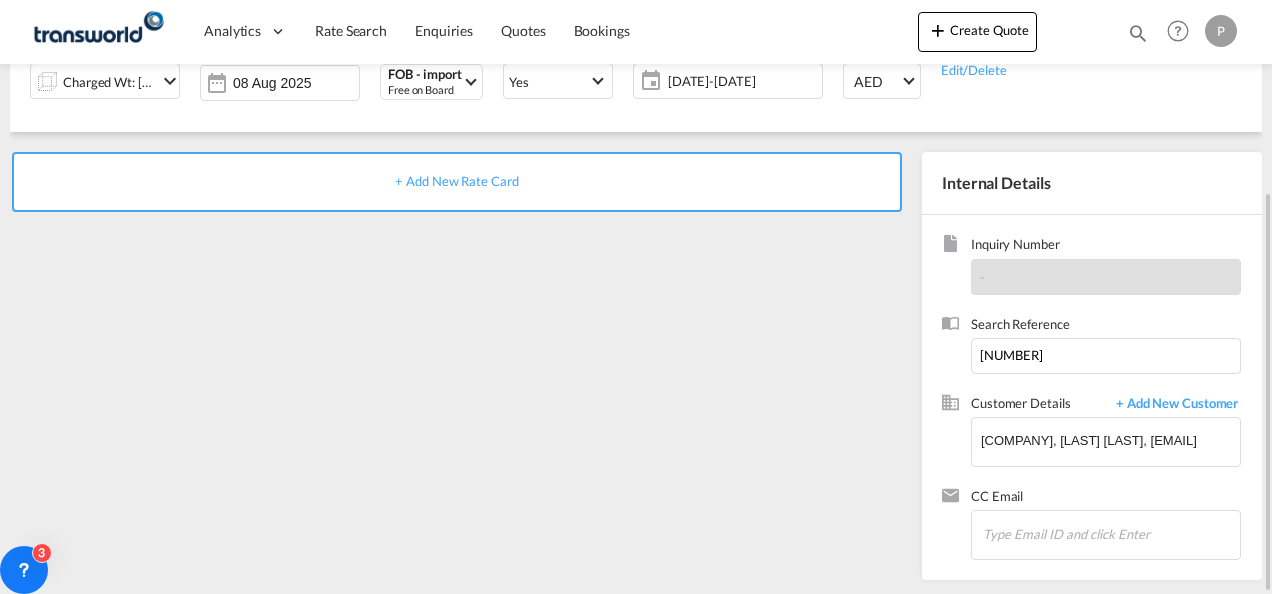 click on "+ Add New Rate Card" at bounding box center (456, 181) 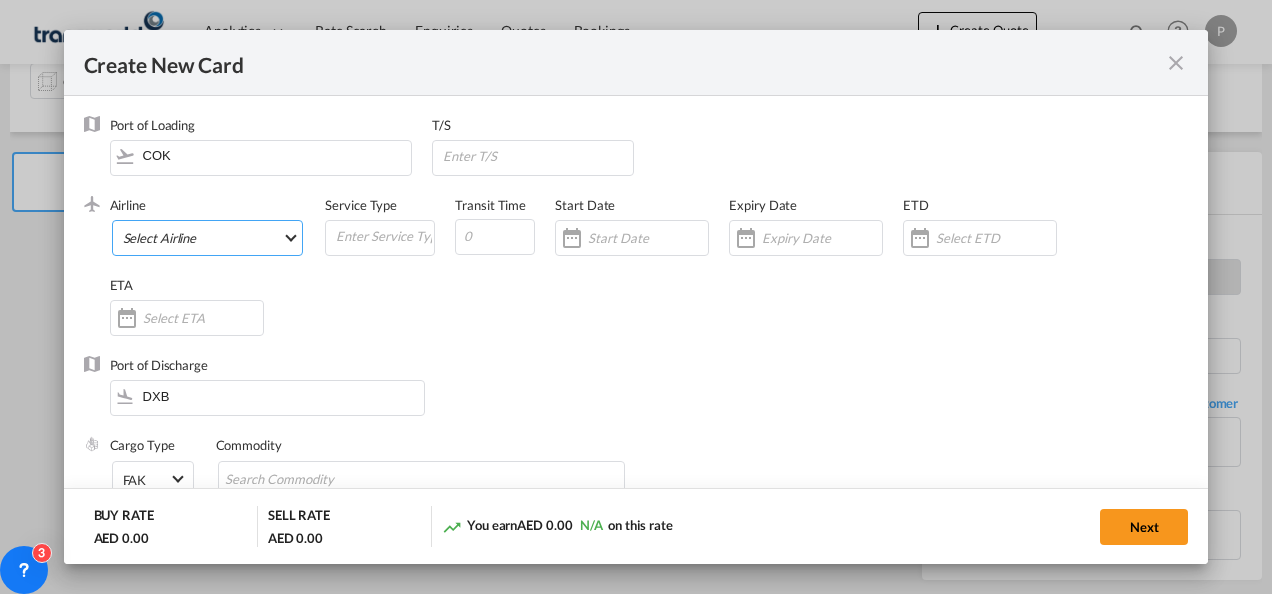 click on "Select Airline
AIR EXPRESS S.A. (1166- / -)
CMA CGM Air Cargo (1140-2C / -)
DDWL Logistics (1138-AU / -)
Fast Logistics (1150-AE / -)
NFS Airfreight (1137-NL / -)
PROAIR (1135-DE / -)
Transportdeal WW (1141-SE / -)
21 Air LLC (964-2I*-681-US / 681)
40-Mile Air, Ltd. (145-Q5* / -)
8165343 Canada Inc. dba Air Canada Rouge (164-RV / -)
9 Air Co Ltd (793-AQ-902-CN / 902)
9G Rail Limited (1101-9G* / -)
A.P.G. Distribution System (847-A1 / -)
AB AVIATION (821-Y6 / -)
ABC Aerolineas S.A. de C.V. (935-4O*-837-MX / 837)
ABSA  -  Aerolinhas Brasileiras S.A dba LATAM Cargo Brasil (95-M3-549-BR / 549)
ABX Air, Inc. (32-GB-832-US / 832)
AccesRail and Partner Railways (772-9B* / -)
ACE Belgium Freighters S.A. (222-X7-744-BE / 744)
ACP fly (1147-PA / -)
ACT Havayollari A.S. (624-9T*-556-TR / 556)
Adria Airways (JP / -)
Advanced Air, LLC (1055-AN / -)
Aegean Airlines (575-A3-390-GR / 390)
Aeko Kula, LLC dba Aloha Air Cargo (427-KH-687-US / 687)
Aer Lingus Limited (369-EI-53-IE / 53)" at bounding box center (208, 238) 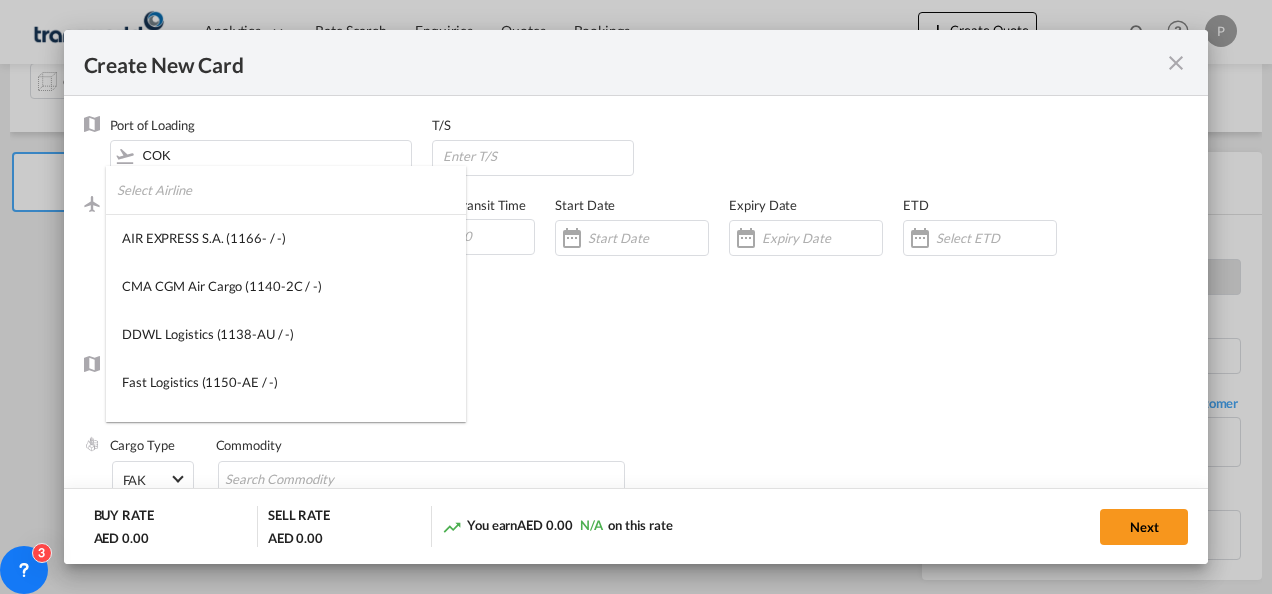 click at bounding box center [291, 190] 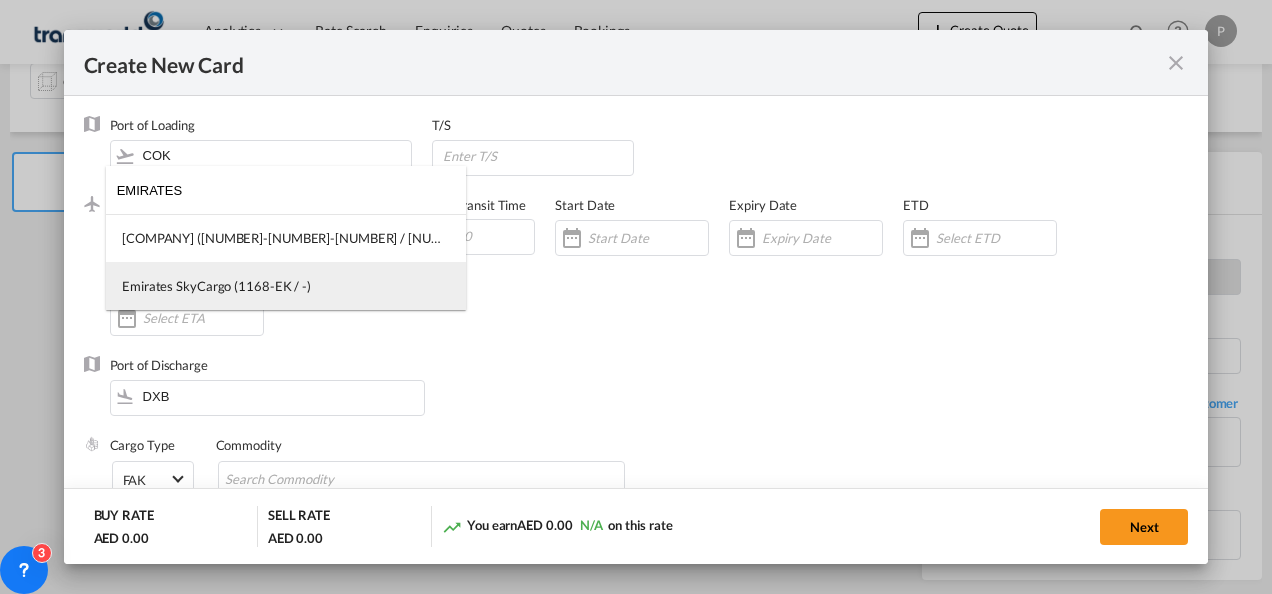 type on "EMIRATES" 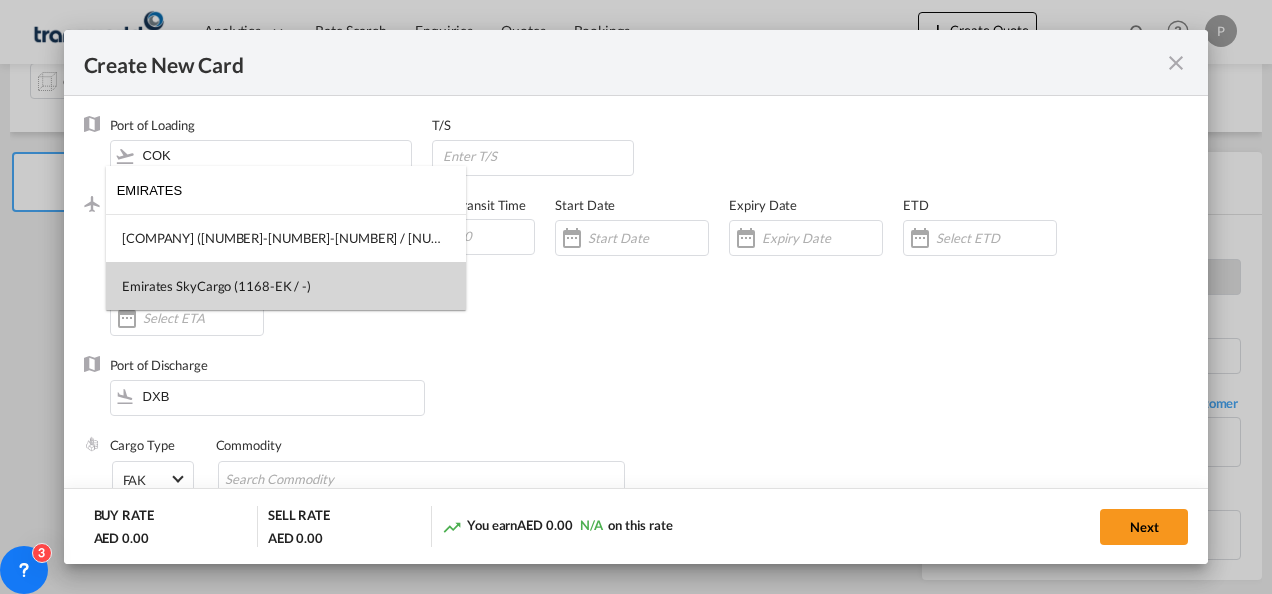 click on "Emirates SkyCargo (1168-EK / -)" at bounding box center [286, 286] 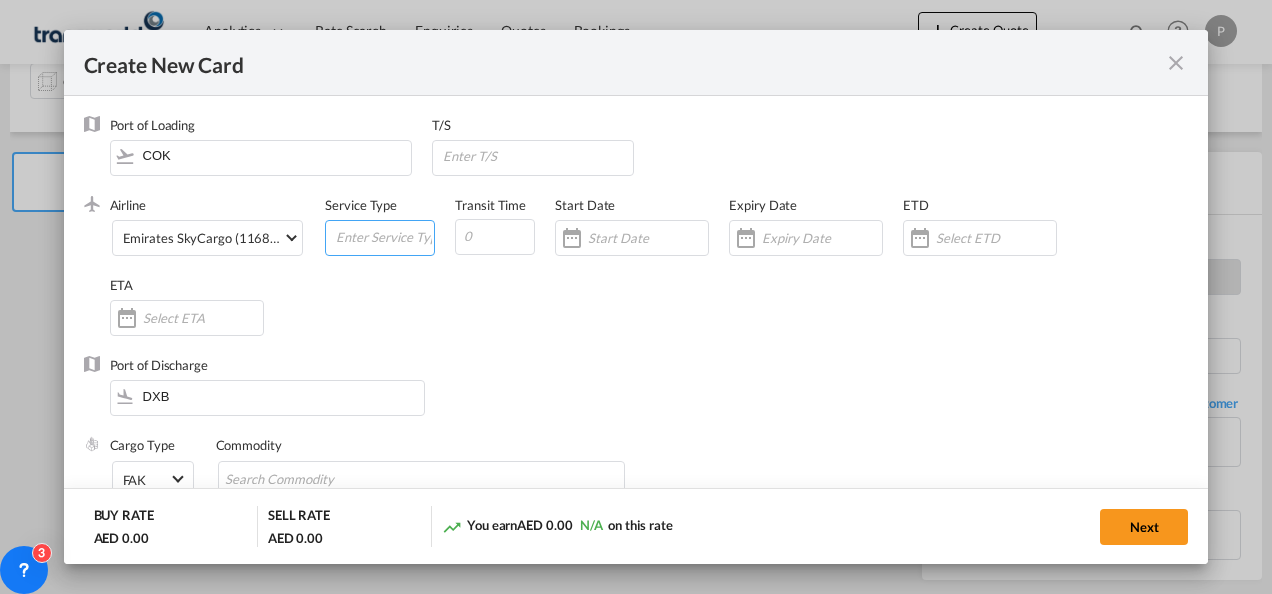 click at bounding box center (384, 236) 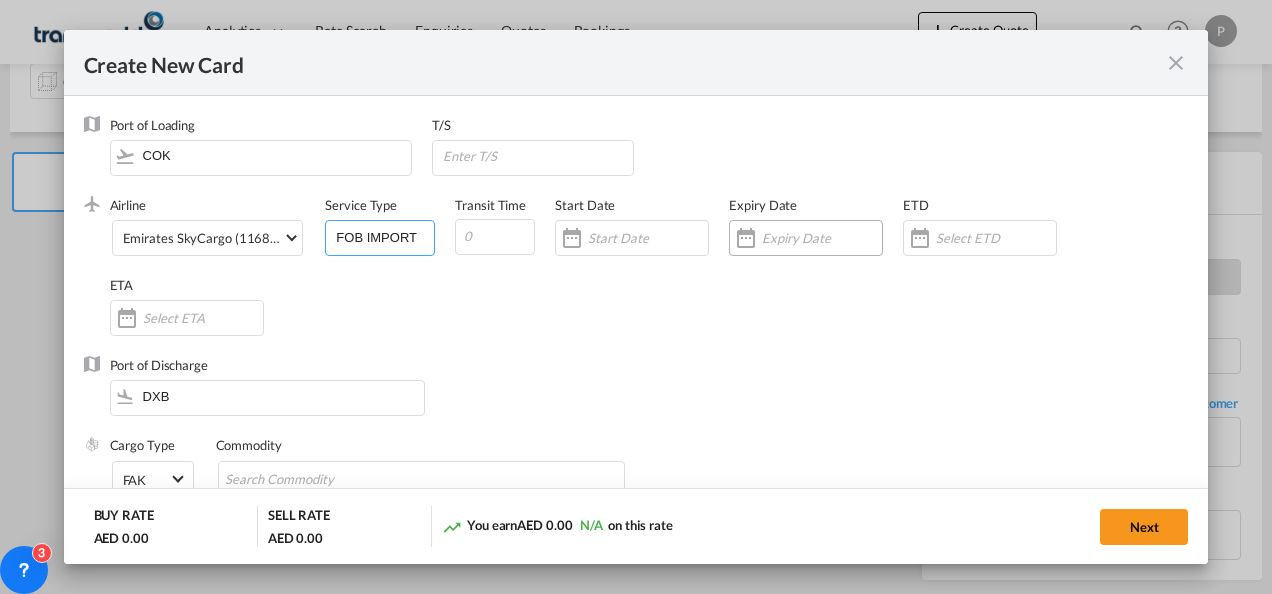 type on "FOB IMPORT" 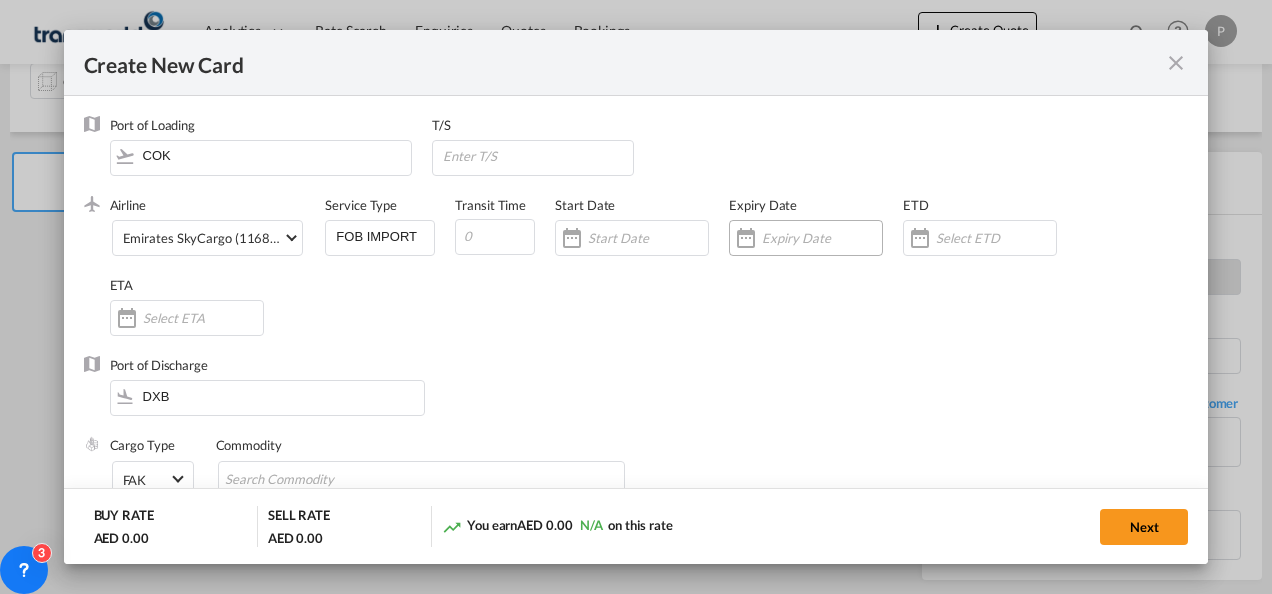 click at bounding box center (822, 238) 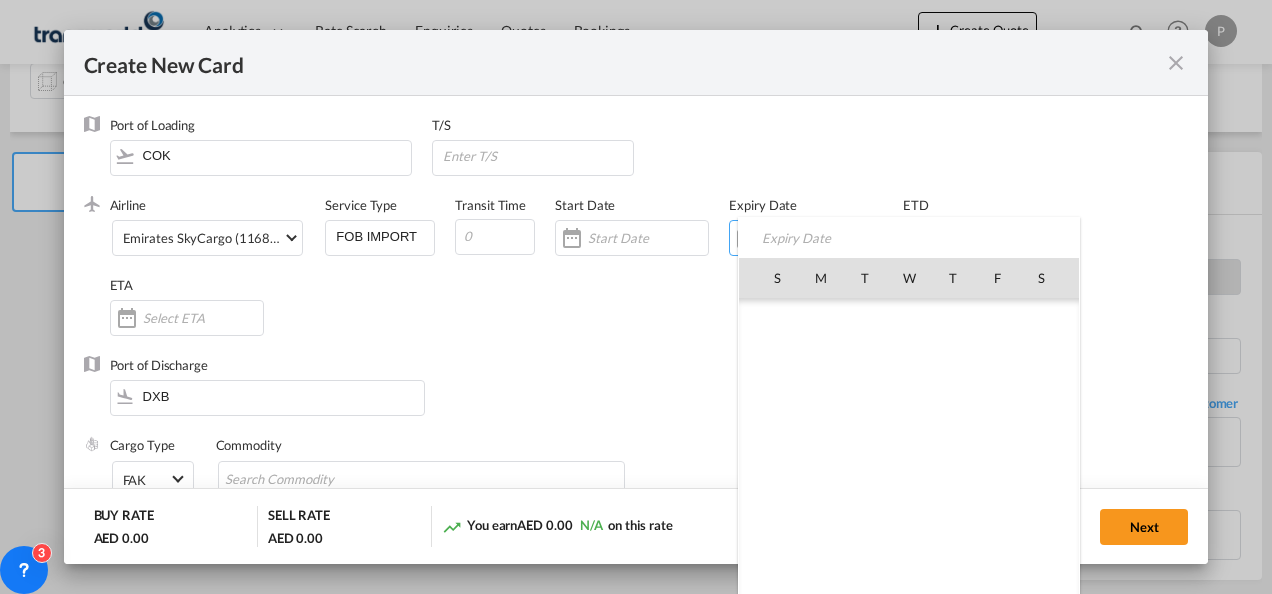 scroll, scrollTop: 462955, scrollLeft: 0, axis: vertical 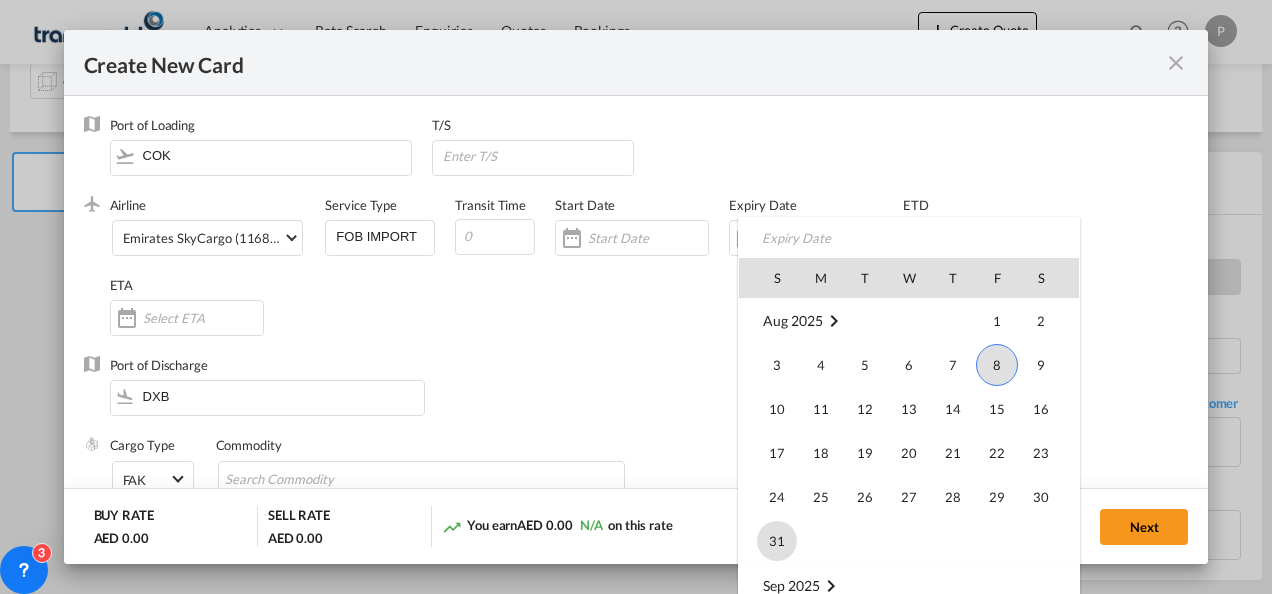 click on "31" at bounding box center [777, 541] 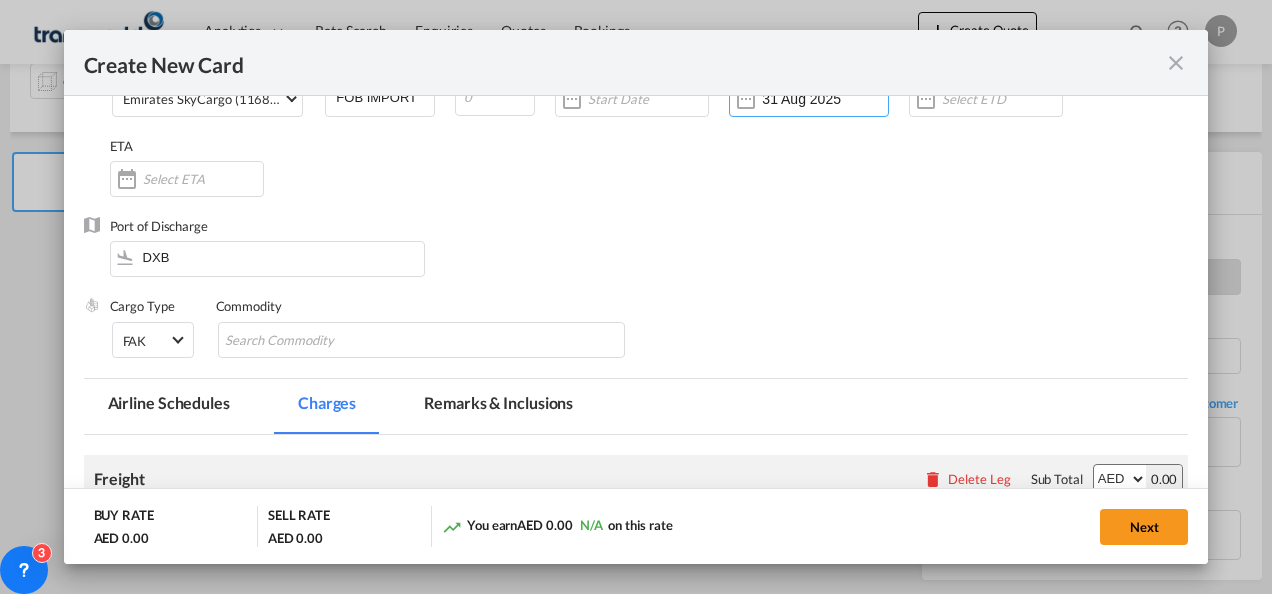 scroll, scrollTop: 140, scrollLeft: 0, axis: vertical 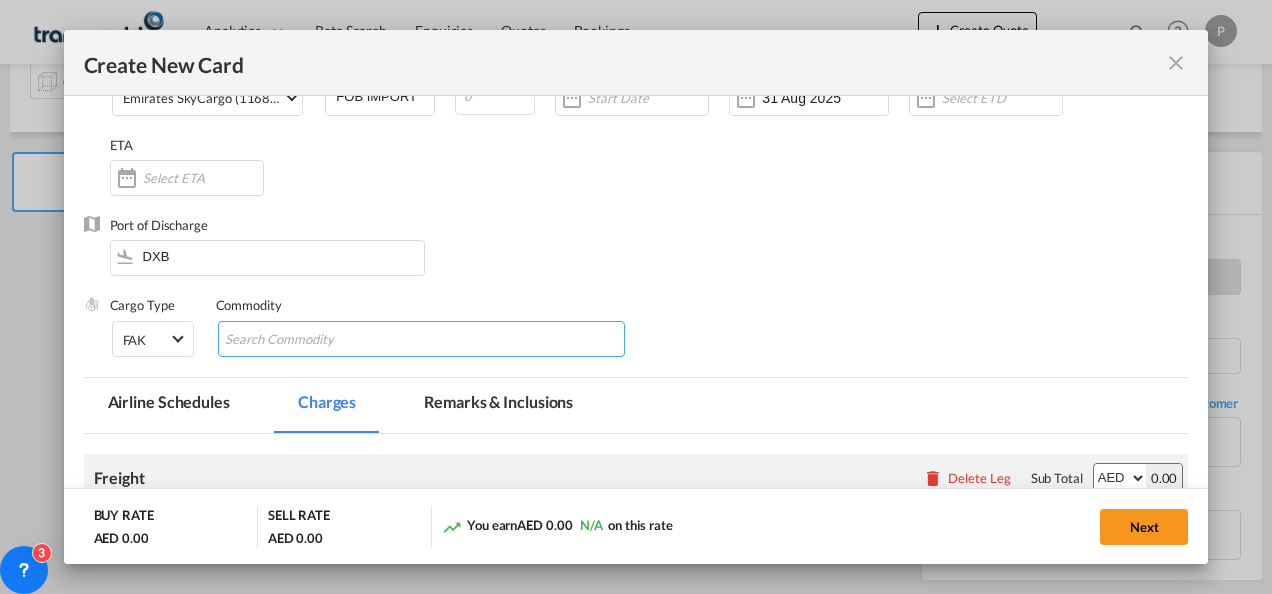 click at bounding box center [316, 340] 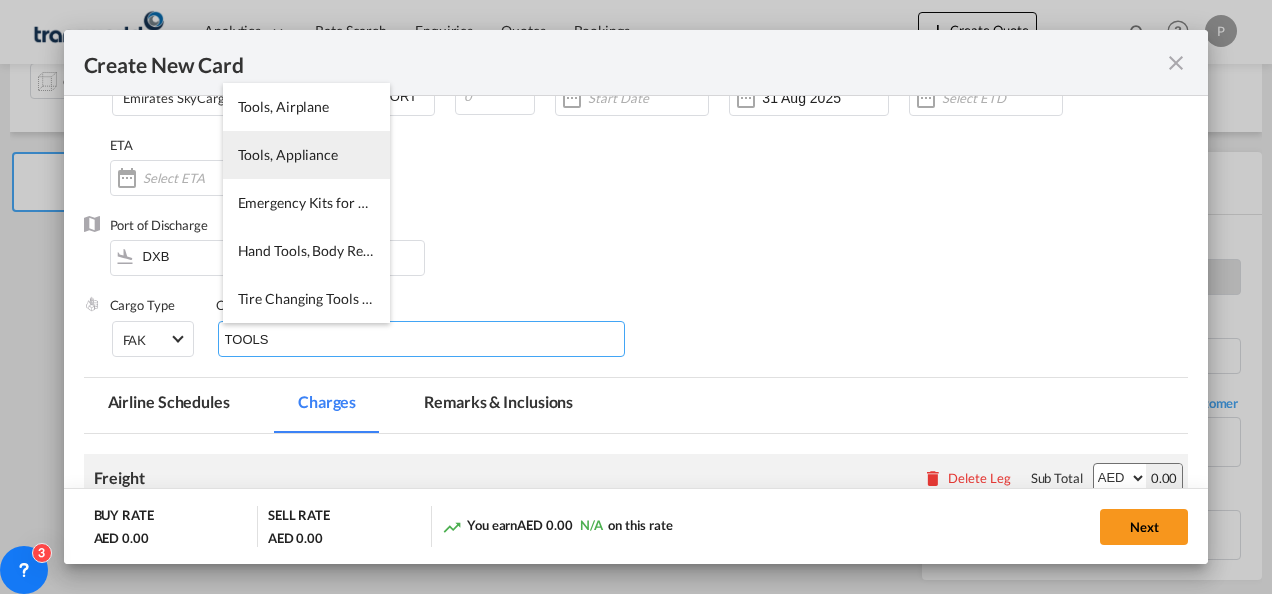 type on "TOOLS" 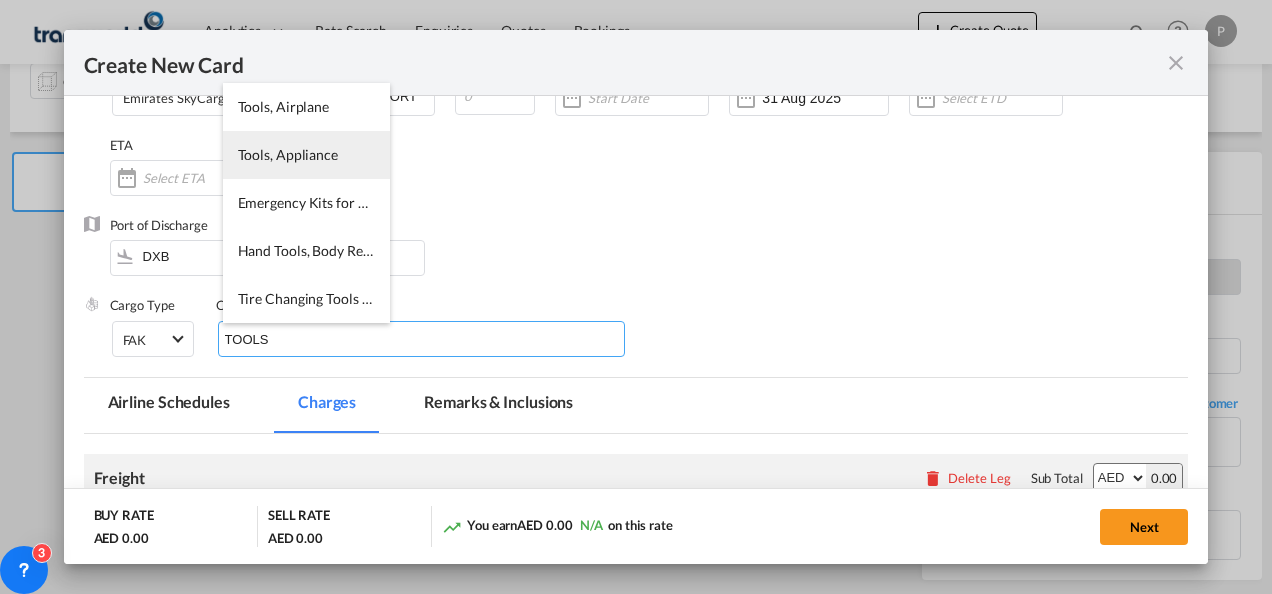 click on "Tools, Appliance" at bounding box center (306, 155) 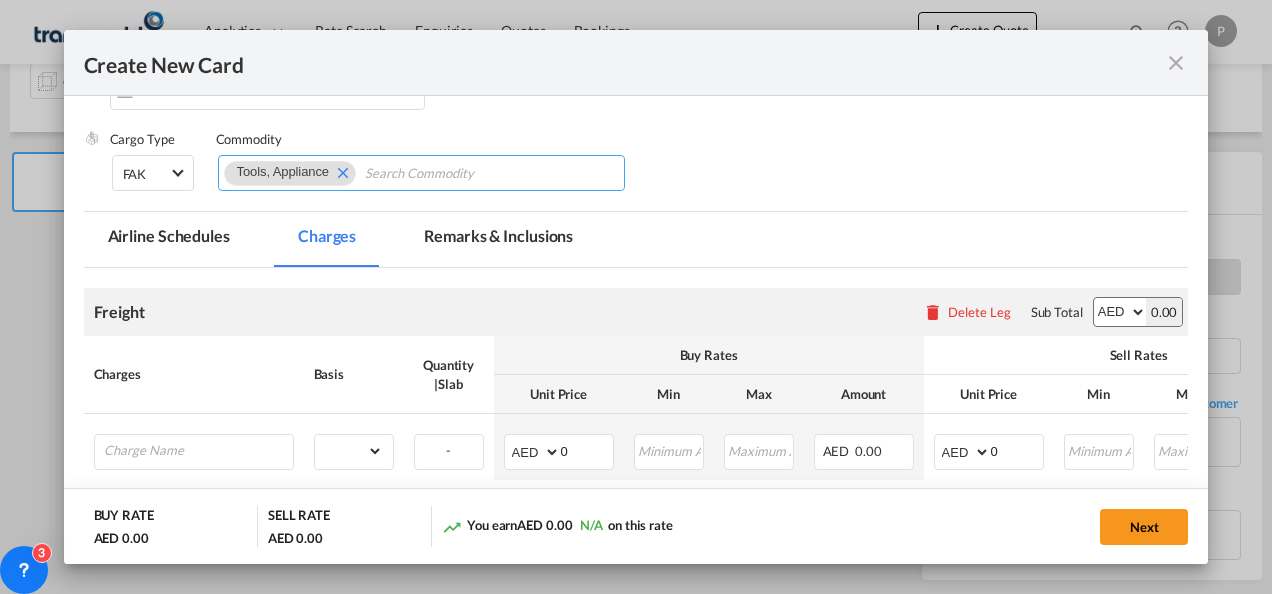 scroll, scrollTop: 338, scrollLeft: 0, axis: vertical 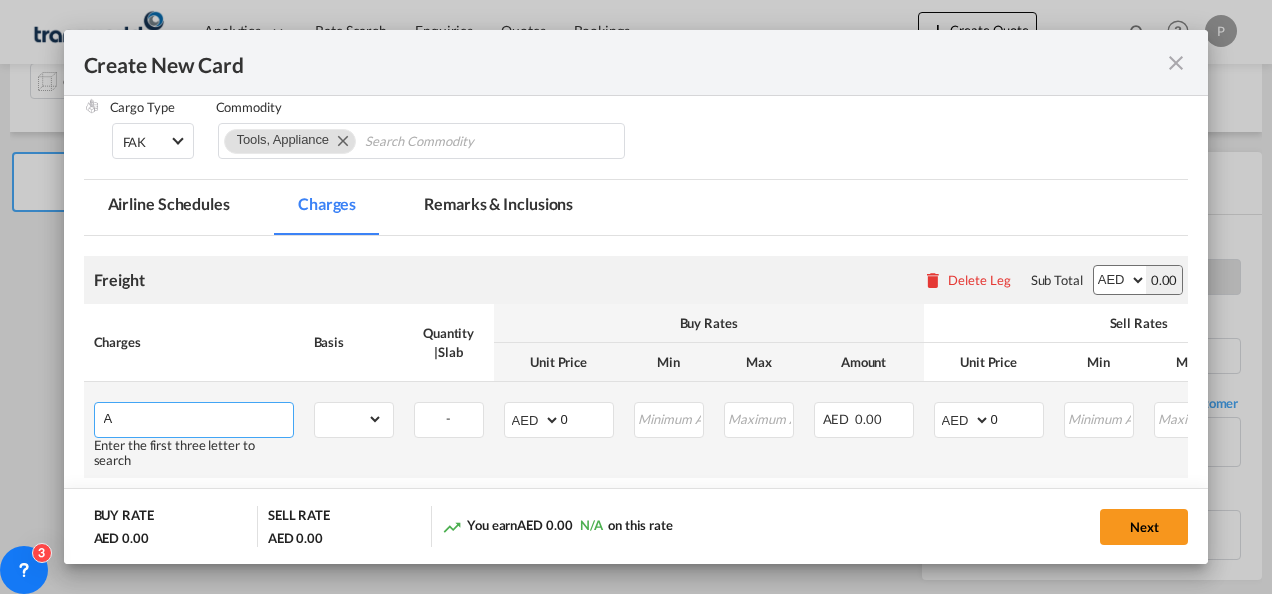 click on "A" at bounding box center [198, 418] 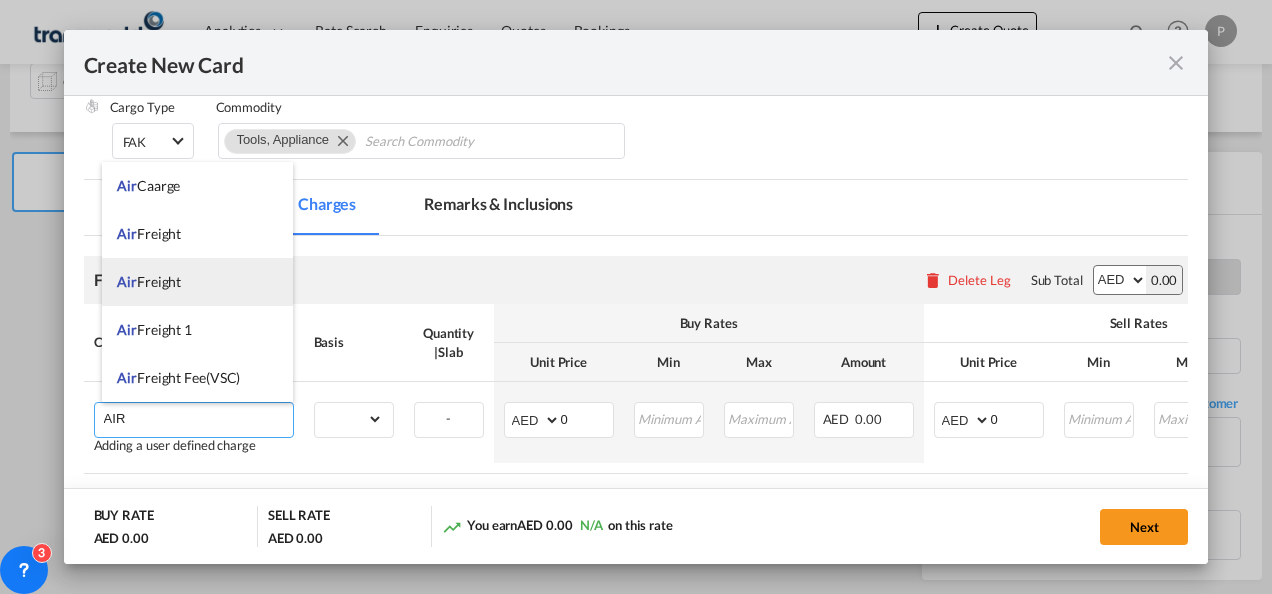 click on "Air  Freight" at bounding box center [197, 282] 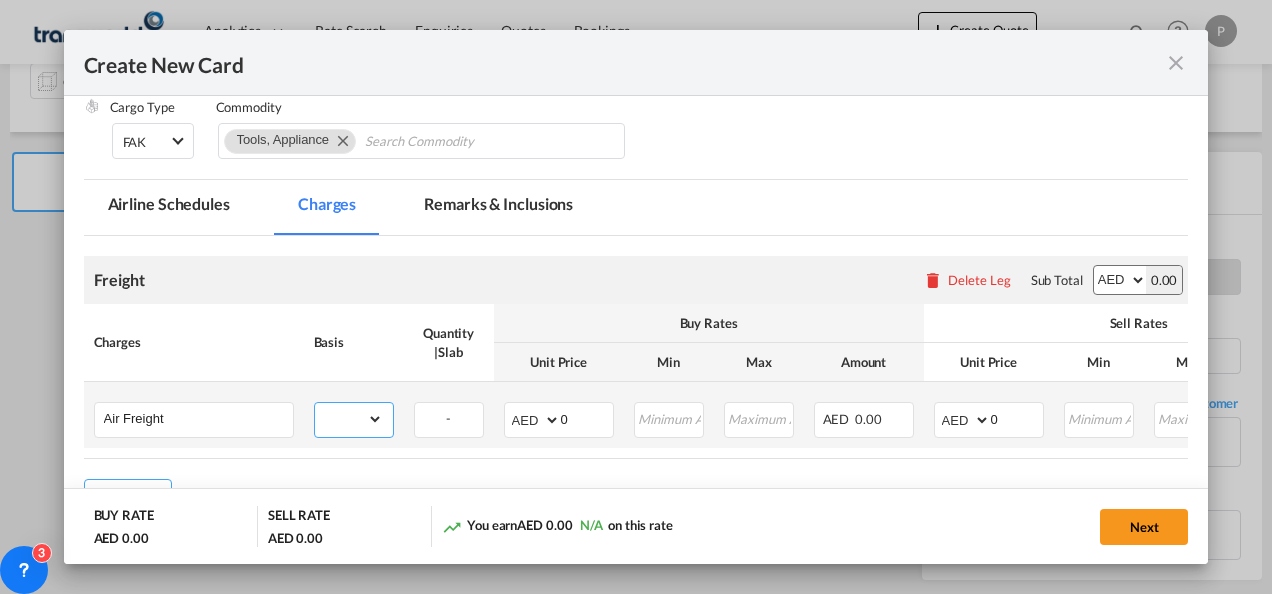 click on "gross_weight
volumetric_weight
per_shipment
per_bl
per_km
% on air freight
per_hawb
per_kg
per_pallet
per_carton
flat
chargeable_weight
per_ton
per_cbm
per_hbl
per_w/m
per_awb
per_sbl
per shipping bill
per_quintal
per_lbs
per_vehicle
per_shift
per_invoice
per_package
per_day
per_revalidation
per_declaration
per_document
per clearance" at bounding box center (349, 419) 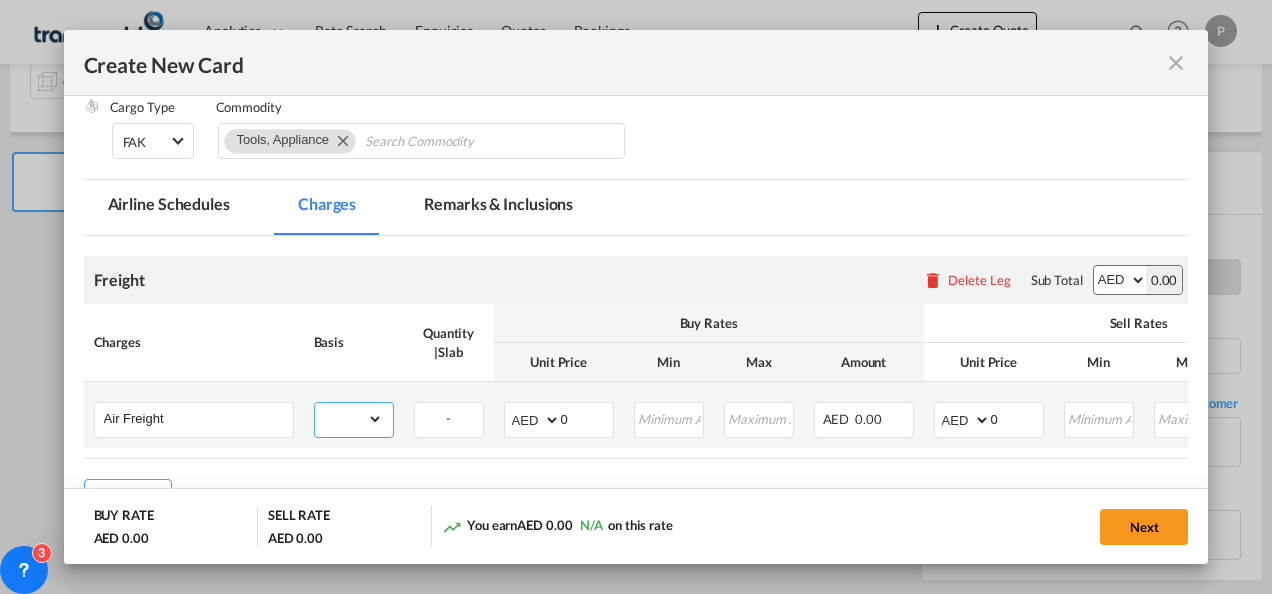 select on "per_shipment" 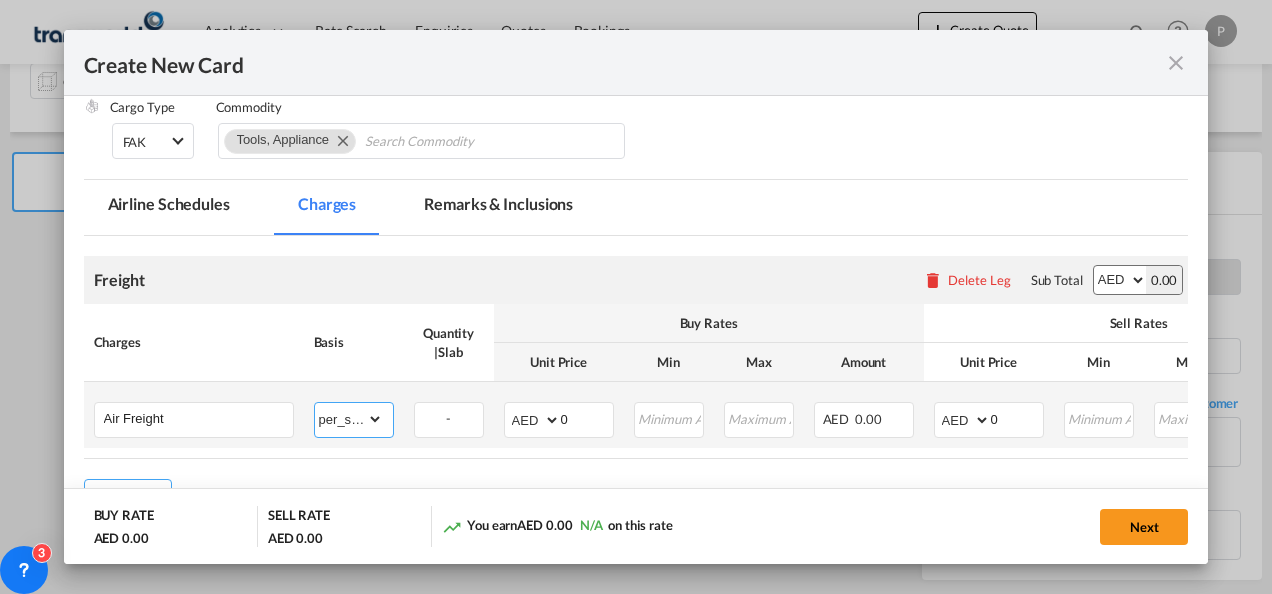 click on "gross_weight
volumetric_weight
per_shipment
per_bl
per_km
% on air freight
per_hawb
per_kg
per_pallet
per_carton
flat
chargeable_weight
per_ton
per_cbm
per_hbl
per_w/m
per_awb
per_sbl
per shipping bill
per_quintal
per_lbs
per_vehicle
per_shift
per_invoice
per_package
per_day
per_revalidation
per_declaration
per_document
per clearance" at bounding box center [349, 419] 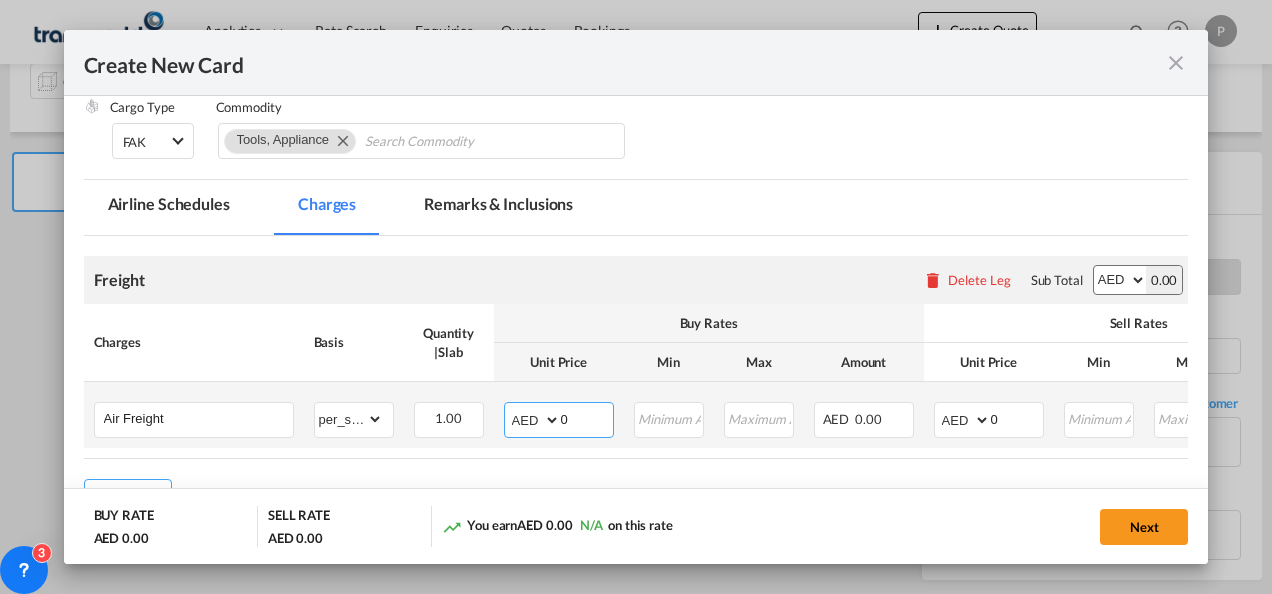 click on "AED AFN ALL AMD ANG AOA ARS AUD AWG AZN BAM BBD BDT BGN BHD BIF BMD BND BOB BRL BSD BTN BWP BYN BZD CAD CDF CHF CLP CNY COP CRC CUC CUP CVE CZK DJF DKK DOP DZD EGP ERN ETB EUR FJD FKP FOK GBP GEL GGP GHS GIP GMD GNF GTQ GYD HKD HNL HRK HTG HUF IDR ILS IMP INR IQD IRR ISK JMD JOD JPY KES KGS KHR KID KMF KRW KWD KYD KZT LAK LBP LKR LRD LSL LYD MAD MDL MGA MKD MMK MNT MOP MRU MUR MVR MWK MXN MYR MZN NAD NGN NIO NOK NPR NZD OMR PAB PEN PGK PHP PKR PLN PYG QAR RON RSD RUB RWF SAR SBD SCR SDG SEK SGD SHP SLL SOS SRD SSP STN SYP SZL THB TJS TMT TND TOP TRY TTD TVD TWD TZS UAH UGX USD UYU UZS VES VND VUV WST XAF XCD XDR XOF XPF YER ZAR ZMW" at bounding box center [534, 420] 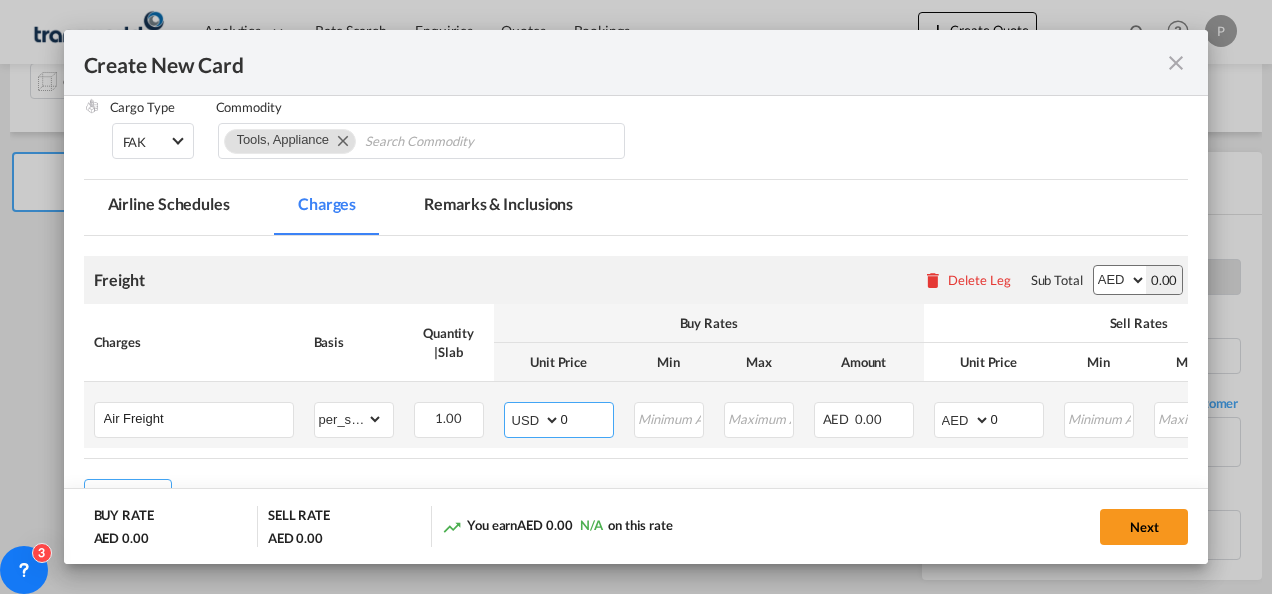 click on "AED AFN ALL AMD ANG AOA ARS AUD AWG AZN BAM BBD BDT BGN BHD BIF BMD BND BOB BRL BSD BTN BWP BYN BZD CAD CDF CHF CLP CNY COP CRC CUC CUP CVE CZK DJF DKK DOP DZD EGP ERN ETB EUR FJD FKP FOK GBP GEL GGP GHS GIP GMD GNF GTQ GYD HKD HNL HRK HTG HUF IDR ILS IMP INR IQD IRR ISK JMD JOD JPY KES KGS KHR KID KMF KRW KWD KYD KZT LAK LBP LKR LRD LSL LYD MAD MDL MGA MKD MMK MNT MOP MRU MUR MVR MWK MXN MYR MZN NAD NGN NIO NOK NPR NZD OMR PAB PEN PGK PHP PKR PLN PYG QAR RON RSD RUB RWF SAR SBD SCR SDG SEK SGD SHP SLL SOS SRD SSP STN SYP SZL THB TJS TMT TND TOP TRY TTD TVD TWD TZS UAH UGX USD UYU UZS VES VND VUV WST XAF XCD XDR XOF XPF YER ZAR ZMW" at bounding box center (534, 420) 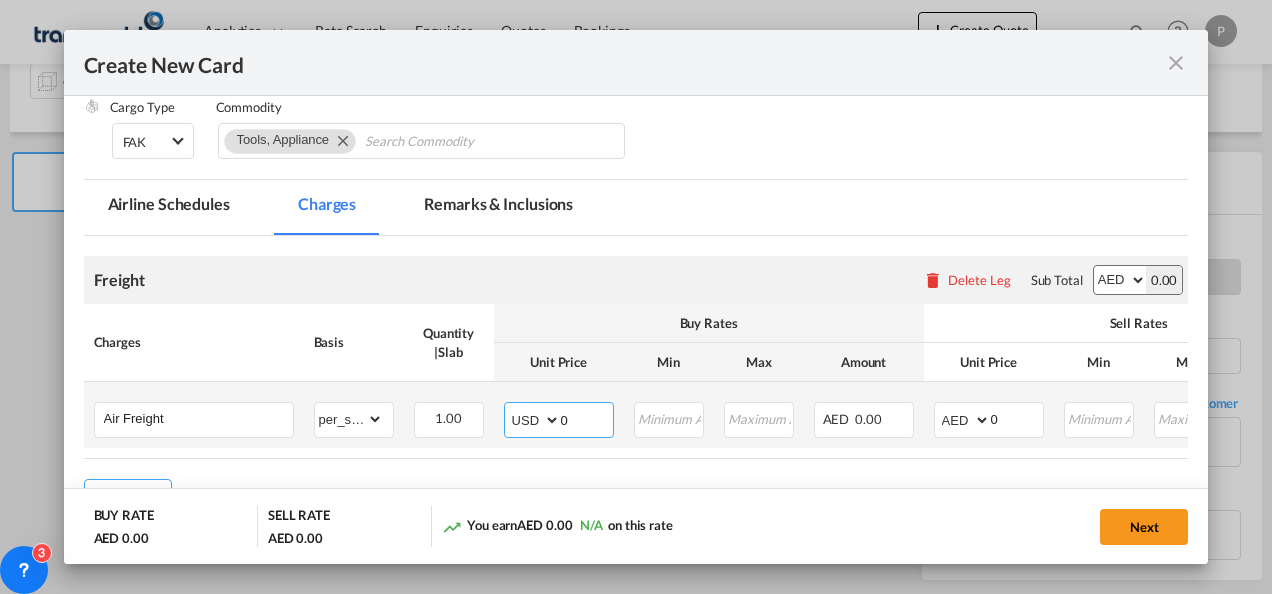 click on "0" at bounding box center (587, 418) 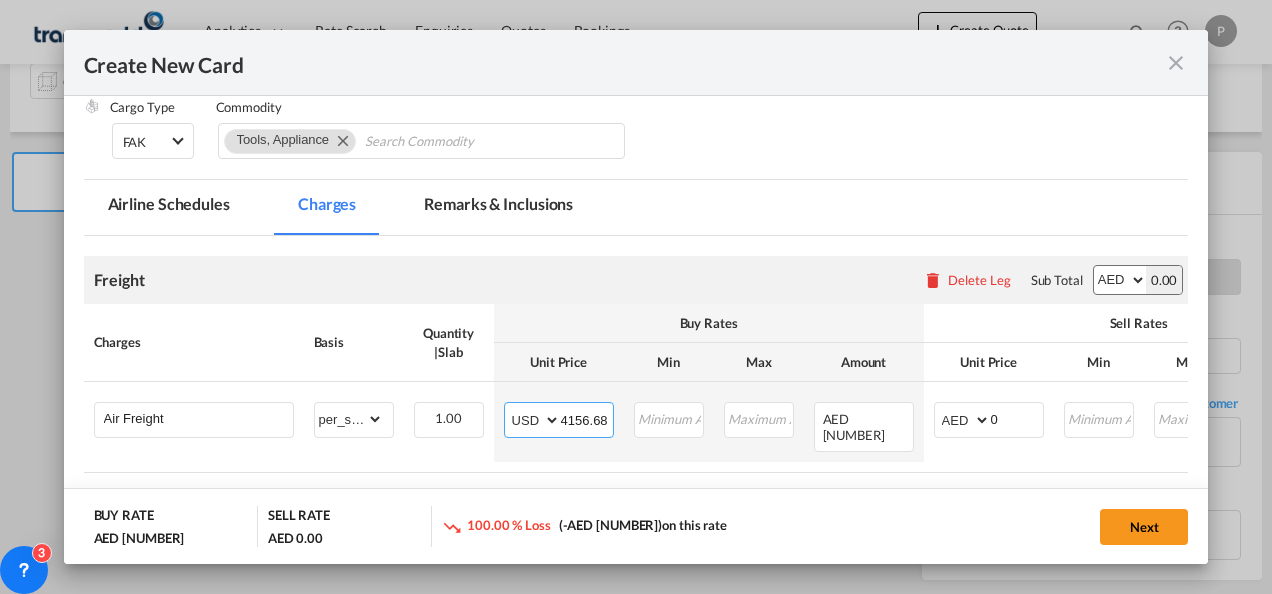 type on "4156.68" 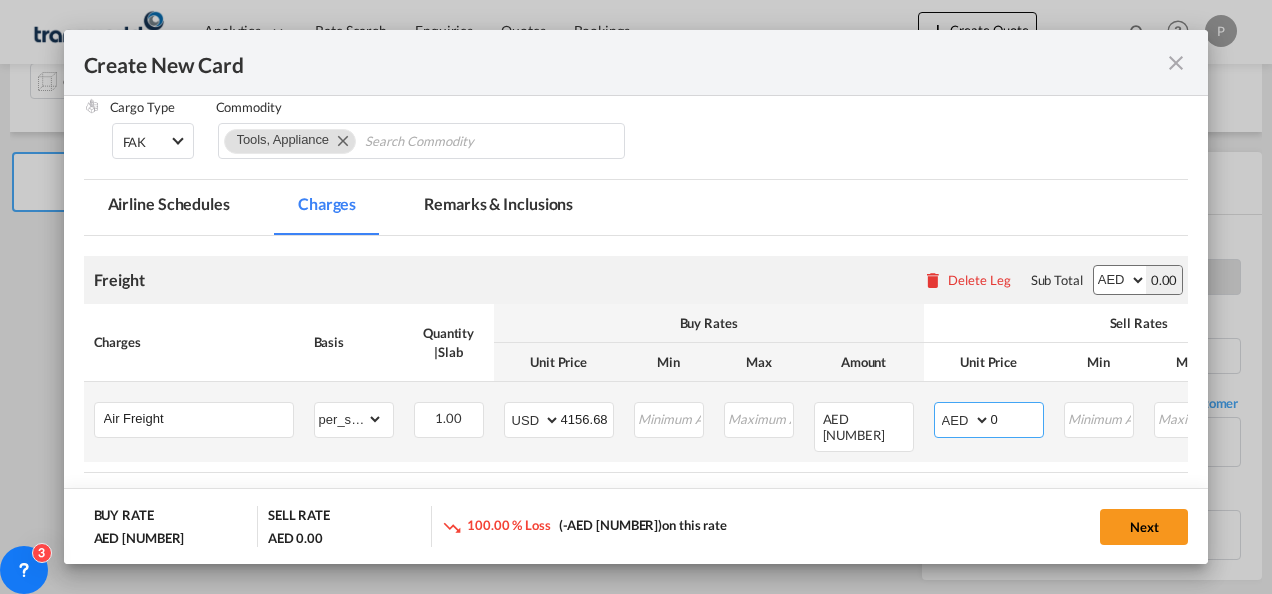 click on "AED AFN ALL AMD ANG AOA ARS AUD AWG AZN BAM BBD BDT BGN BHD BIF BMD BND BOB BRL BSD BTN BWP BYN BZD CAD CDF CHF CLP CNY COP CRC CUC CUP CVE CZK DJF DKK DOP DZD EGP ERN ETB EUR FJD FKP FOK GBP GEL GGP GHS GIP GMD GNF GTQ GYD HKD HNL HRK HTG HUF IDR ILS IMP INR IQD IRR ISK JMD JOD JPY KES KGS KHR KID KMF KRW KWD KYD KZT LAK LBP LKR LRD LSL LYD MAD MDL MGA MKD MMK MNT MOP MRU MUR MVR MWK MXN MYR MZN NAD NGN NIO NOK NPR NZD OMR PAB PEN PGK PHP PKR PLN PYG QAR RON RSD RUB RWF SAR SBD SCR SDG SEK SGD SHP SLL SOS SRD SSP STN SYP SZL THB TJS TMT TND TOP TRY TTD TVD TWD TZS UAH UGX USD UYU UZS VES VND VUV WST XAF XCD XDR XOF XPF YER ZAR ZMW" at bounding box center [964, 420] 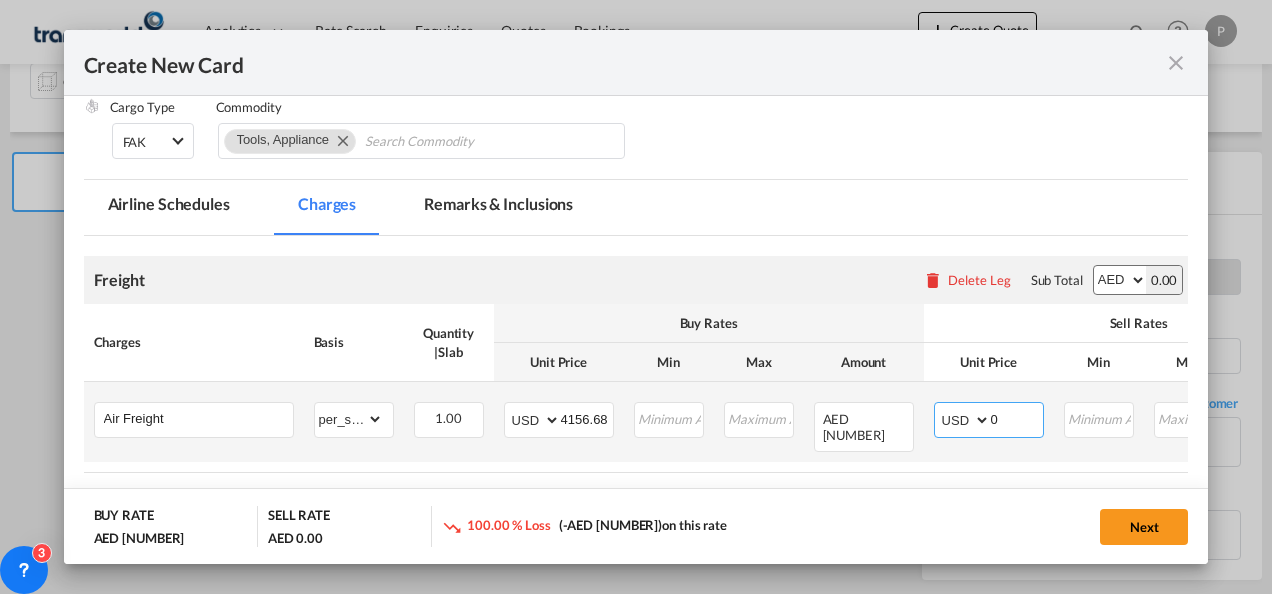 click on "AED AFN ALL AMD ANG AOA ARS AUD AWG AZN BAM BBD BDT BGN BHD BIF BMD BND BOB BRL BSD BTN BWP BYN BZD CAD CDF CHF CLP CNY COP CRC CUC CUP CVE CZK DJF DKK DOP DZD EGP ERN ETB EUR FJD FKP FOK GBP GEL GGP GHS GIP GMD GNF GTQ GYD HKD HNL HRK HTG HUF IDR ILS IMP INR IQD IRR ISK JMD JOD JPY KES KGS KHR KID KMF KRW KWD KYD KZT LAK LBP LKR LRD LSL LYD MAD MDL MGA MKD MMK MNT MOP MRU MUR MVR MWK MXN MYR MZN NAD NGN NIO NOK NPR NZD OMR PAB PEN PGK PHP PKR PLN PYG QAR RON RSD RUB RWF SAR SBD SCR SDG SEK SGD SHP SLL SOS SRD SSP STN SYP SZL THB TJS TMT TND TOP TRY TTD TVD TWD TZS UAH UGX USD UYU UZS VES VND VUV WST XAF XCD XDR XOF XPF YER ZAR ZMW" at bounding box center (964, 420) 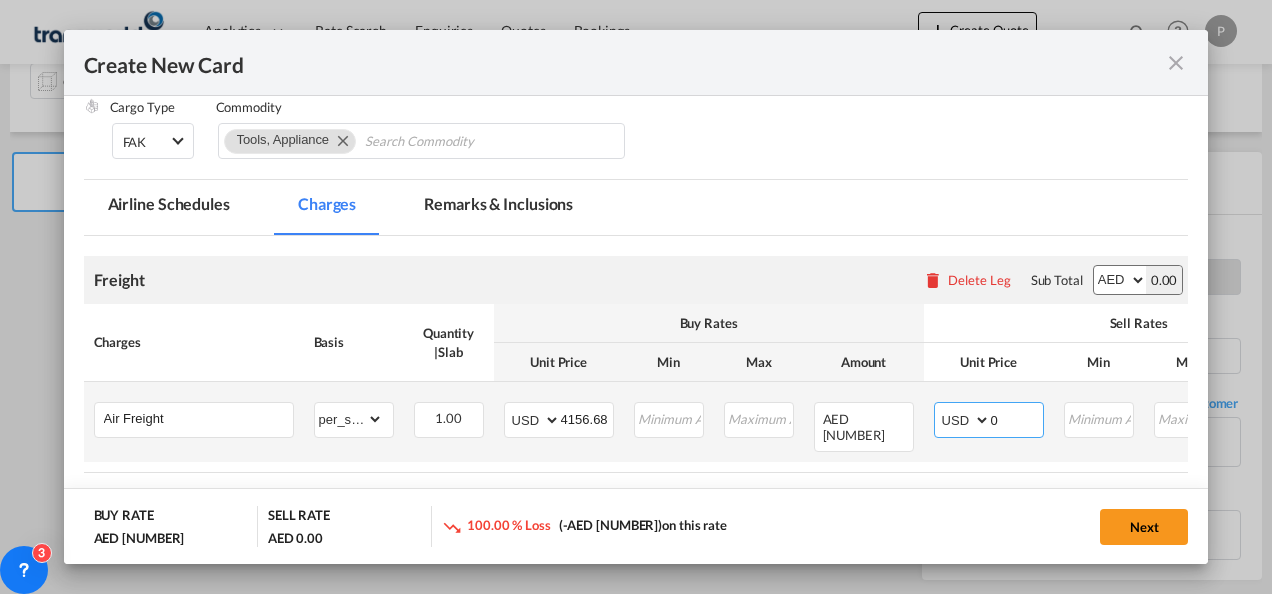 click on "0" at bounding box center (1017, 418) 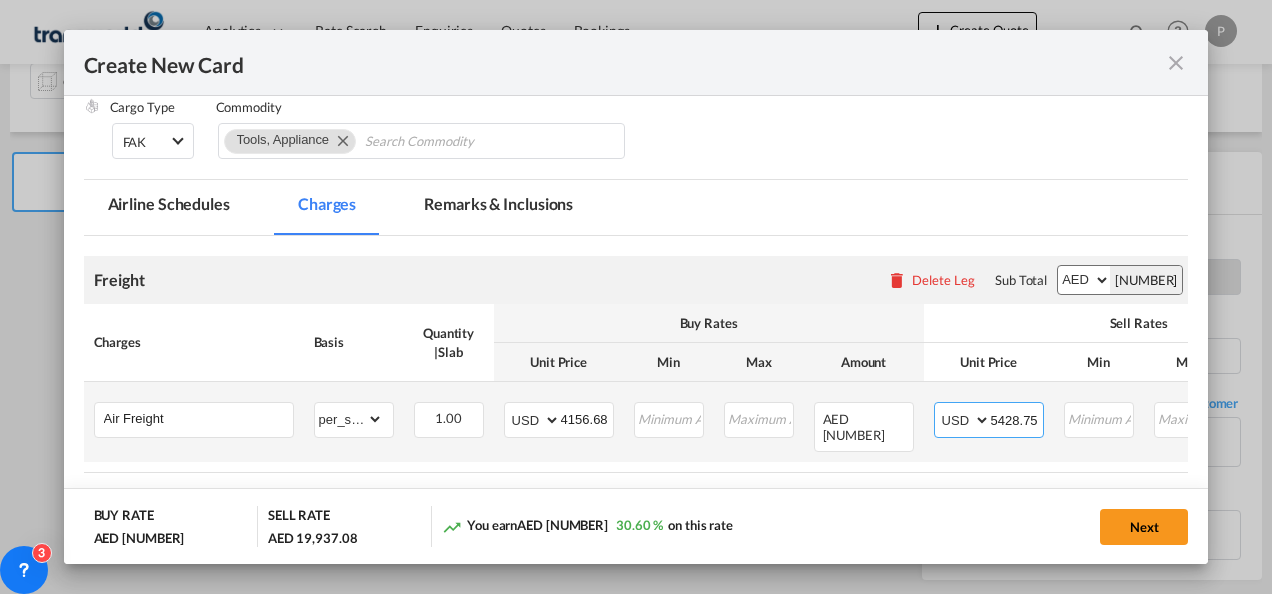type on "5428.75" 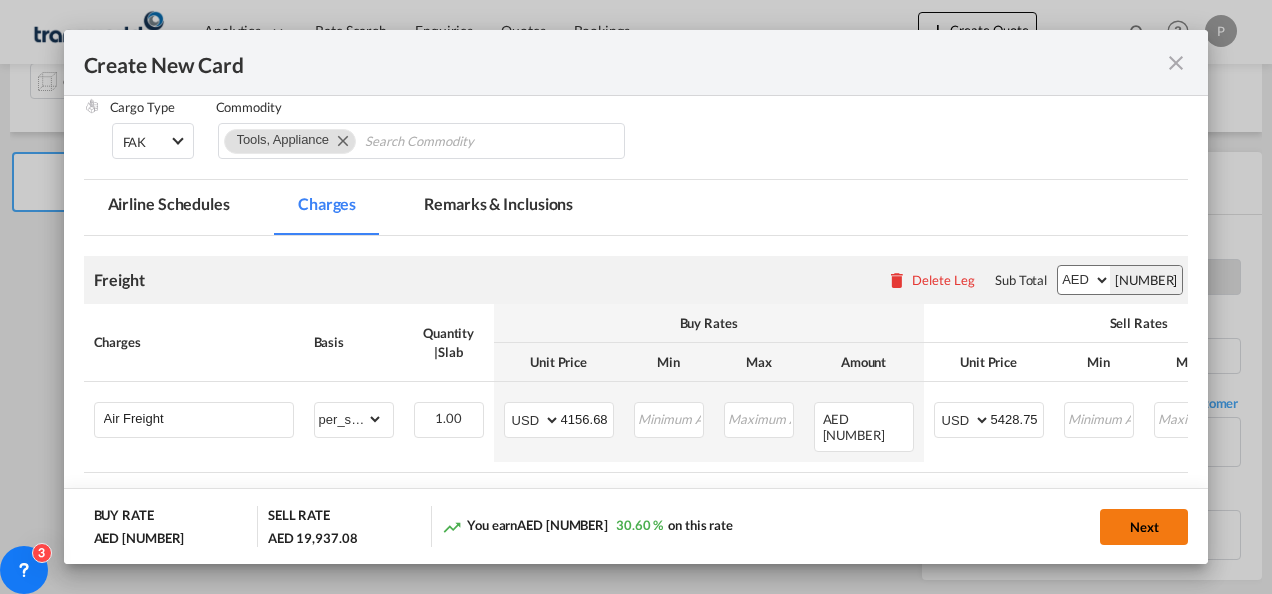 click on "Next" 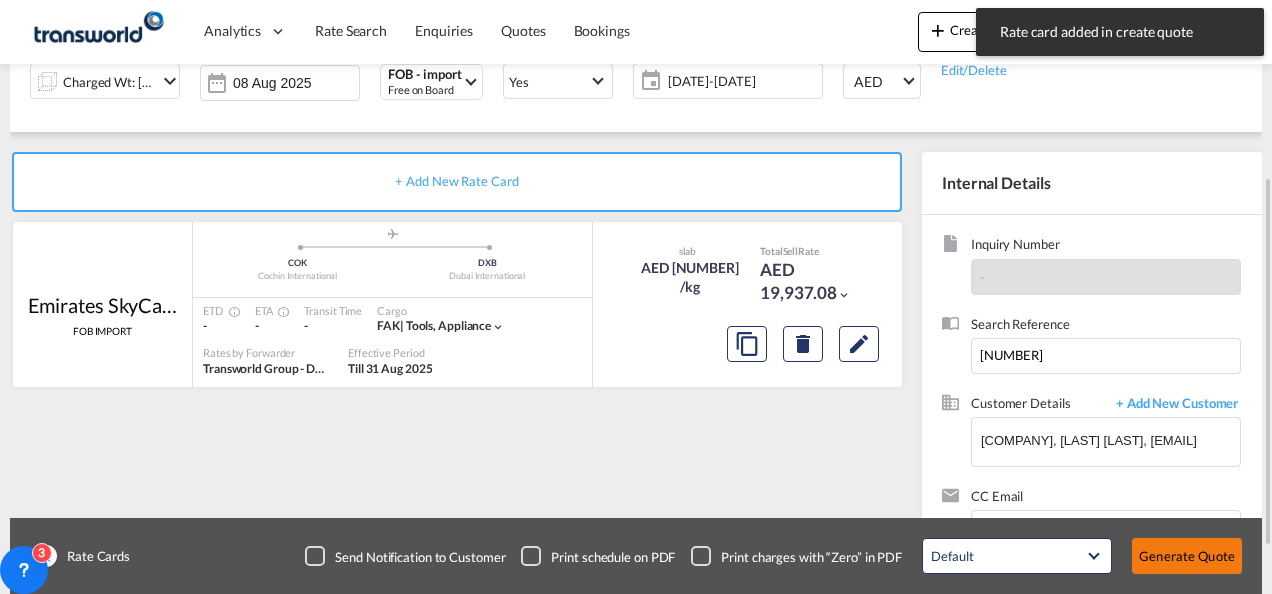 click on "Generate Quote" at bounding box center (1187, 556) 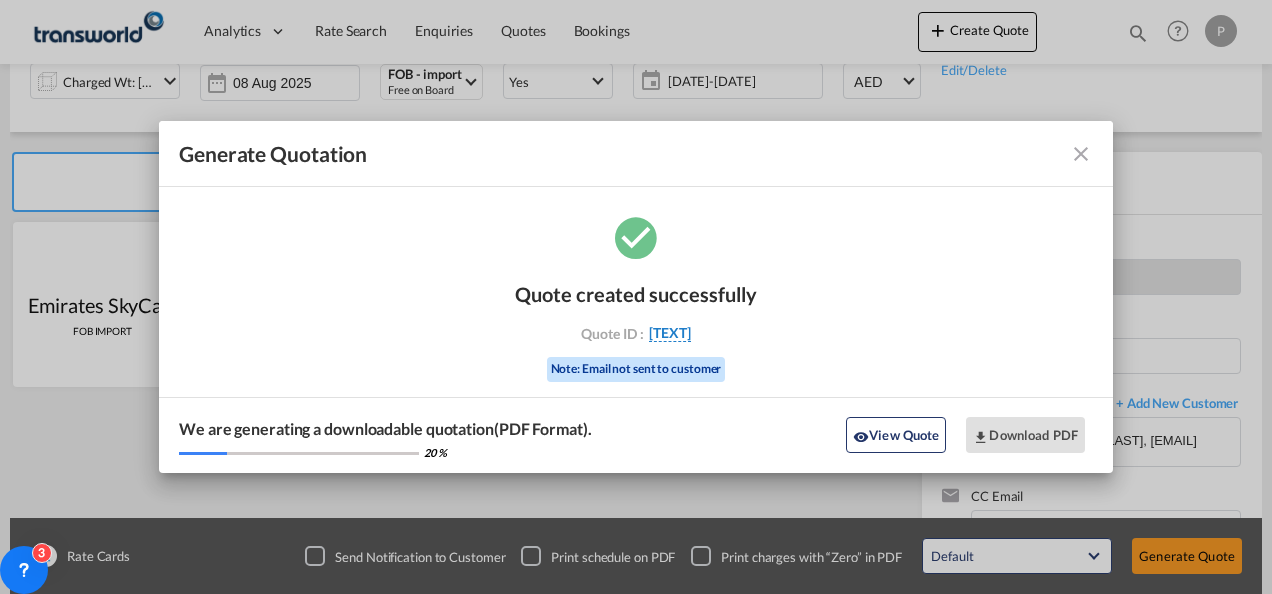 click on "[TEXT]" at bounding box center (670, 333) 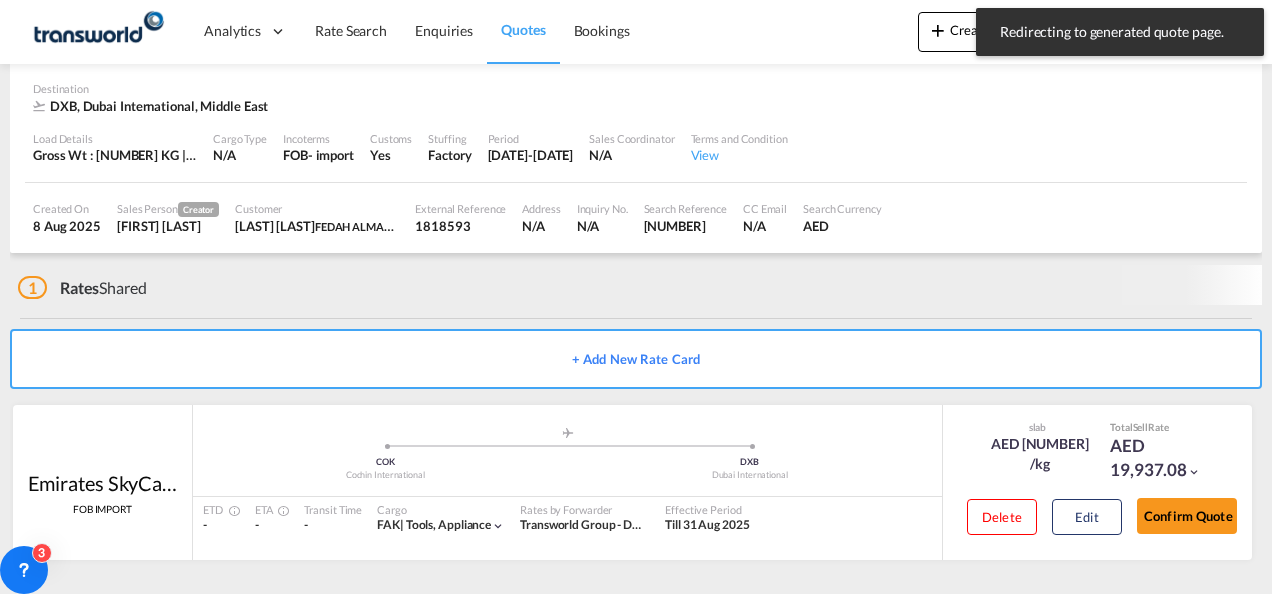scroll, scrollTop: 122, scrollLeft: 0, axis: vertical 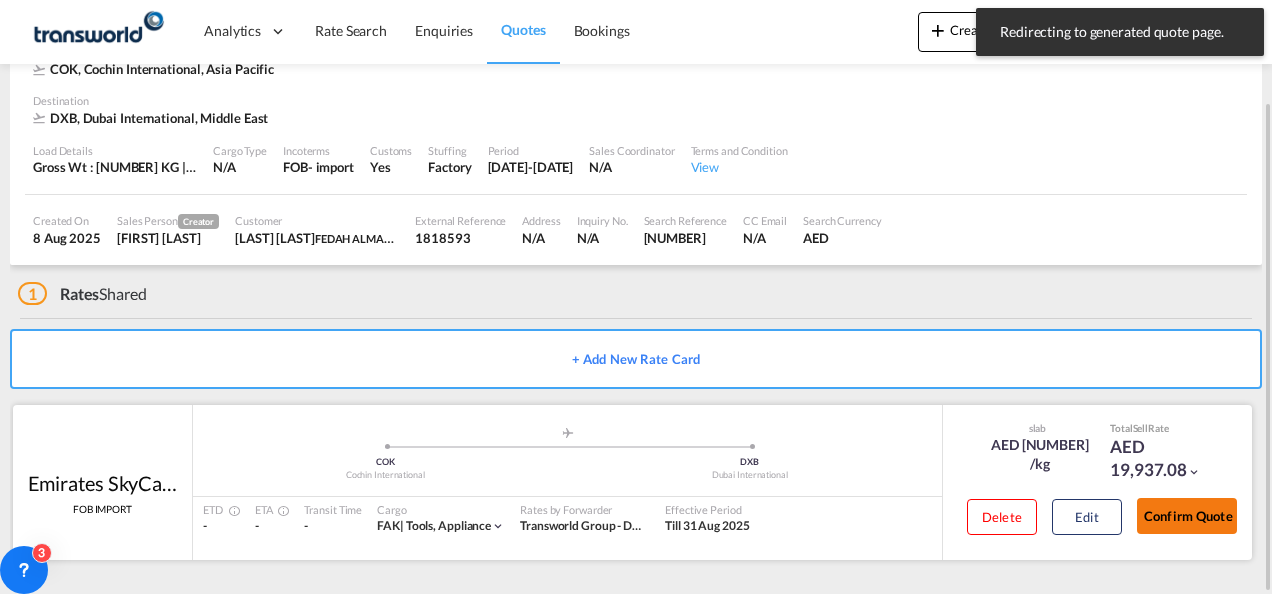 click on "Confirm Quote" at bounding box center [1187, 516] 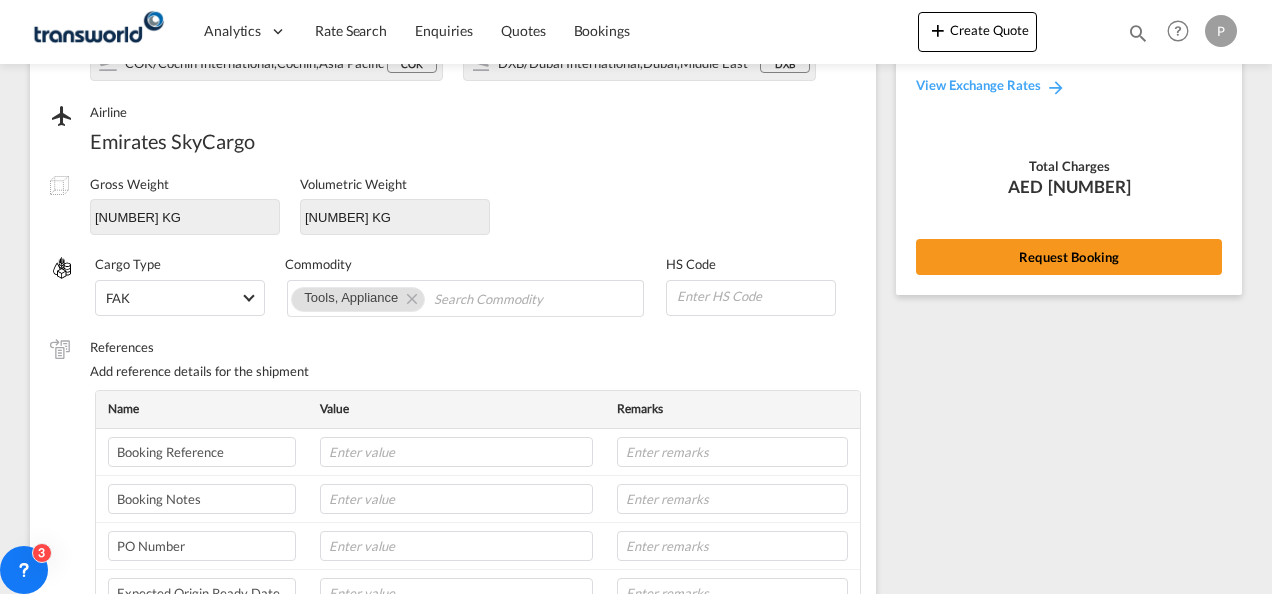 scroll, scrollTop: 0, scrollLeft: 0, axis: both 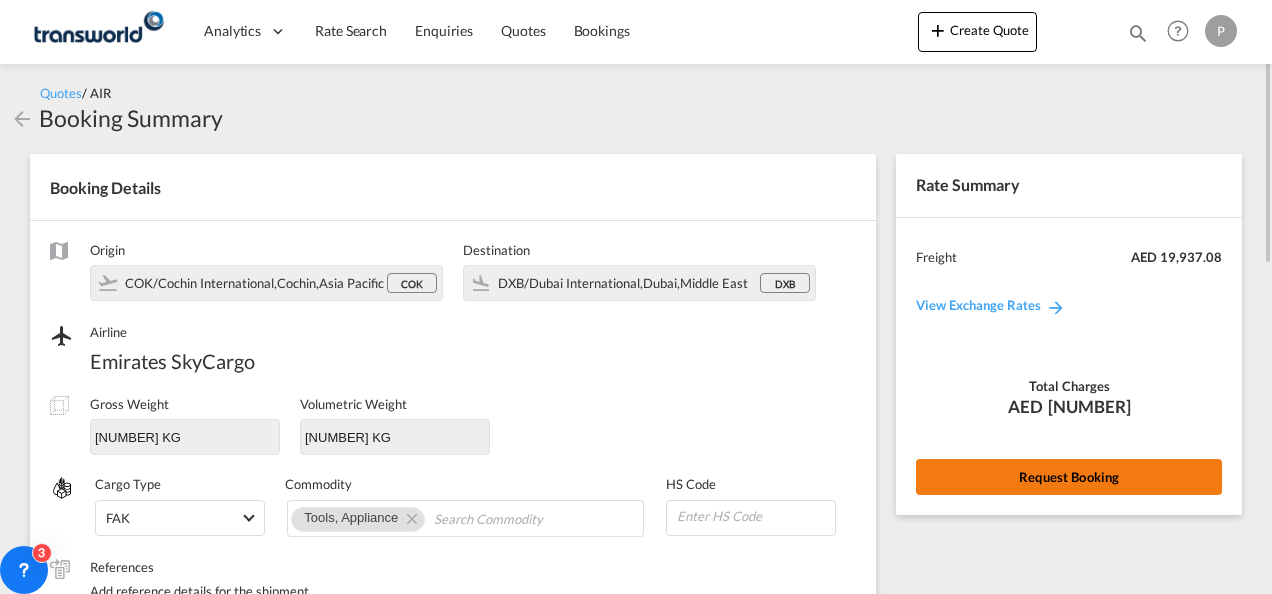 click on "Request Booking" at bounding box center [1069, 477] 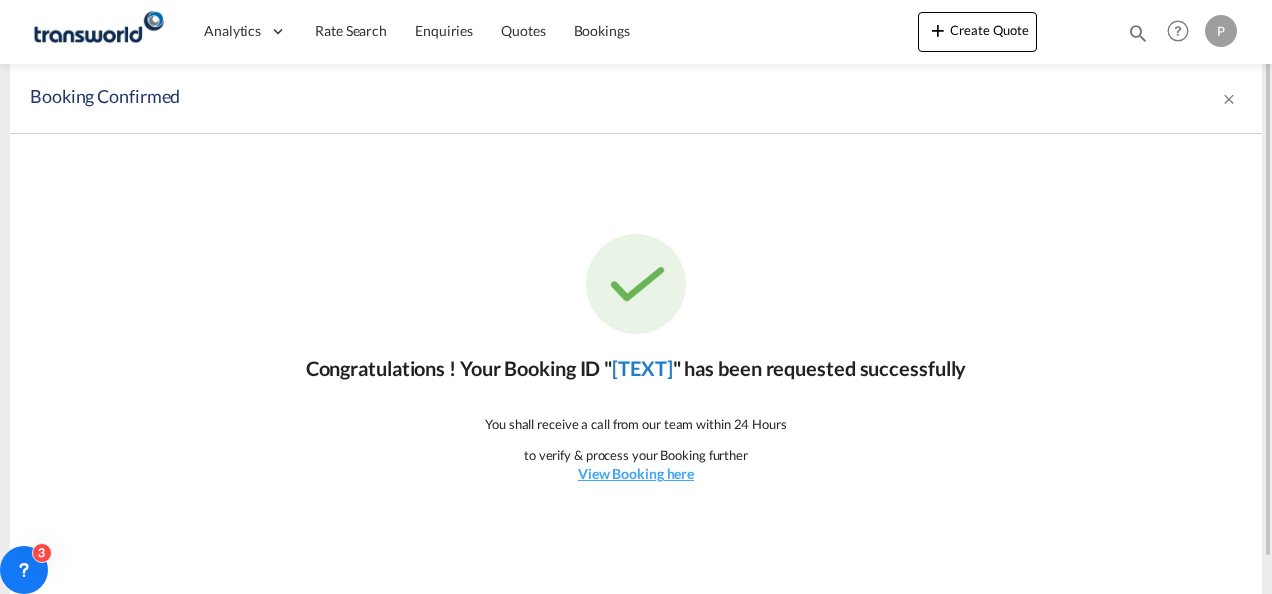 click on "[TEXT]" 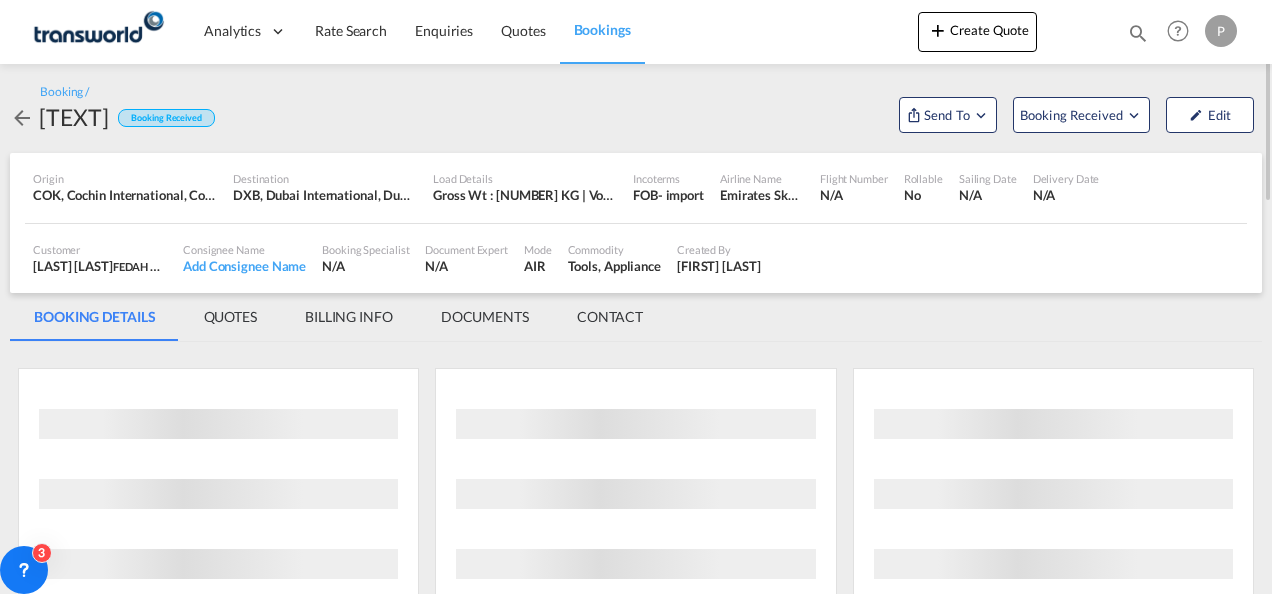 scroll, scrollTop: 0, scrollLeft: 0, axis: both 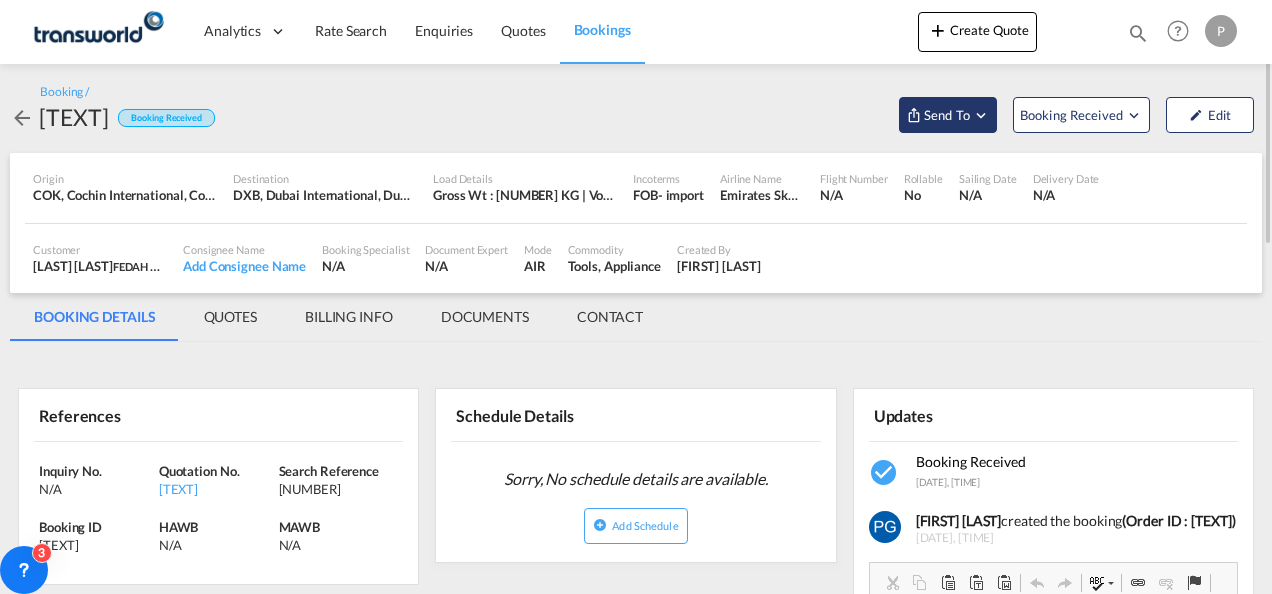 click on "Send To" at bounding box center (947, 115) 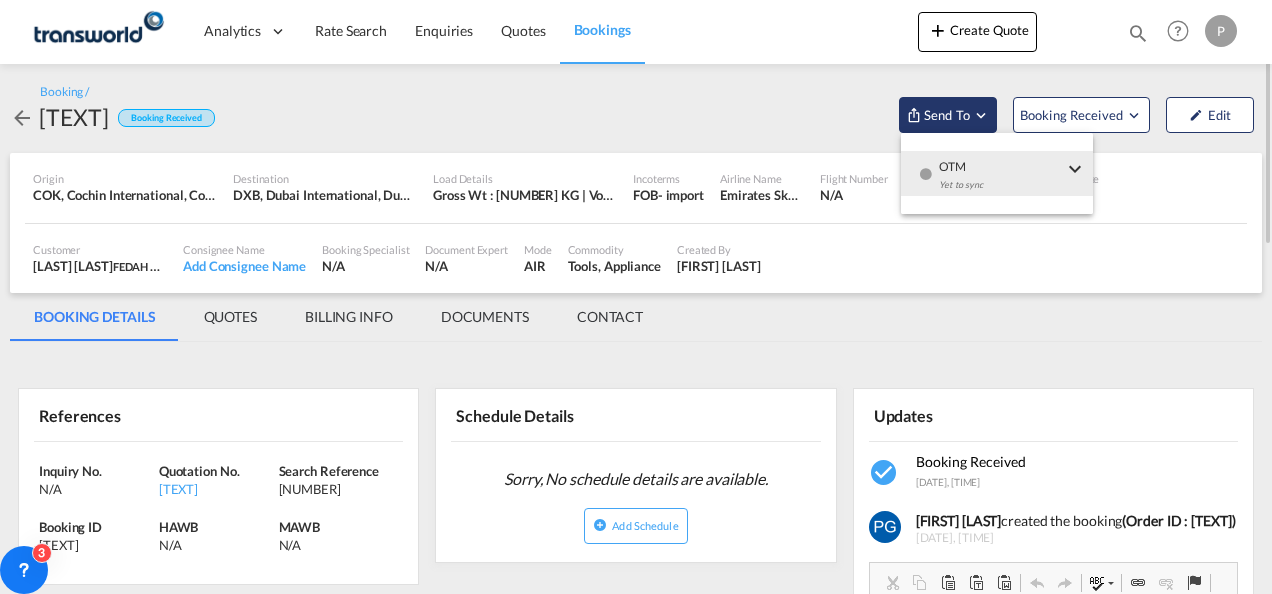 click at bounding box center (636, 297) 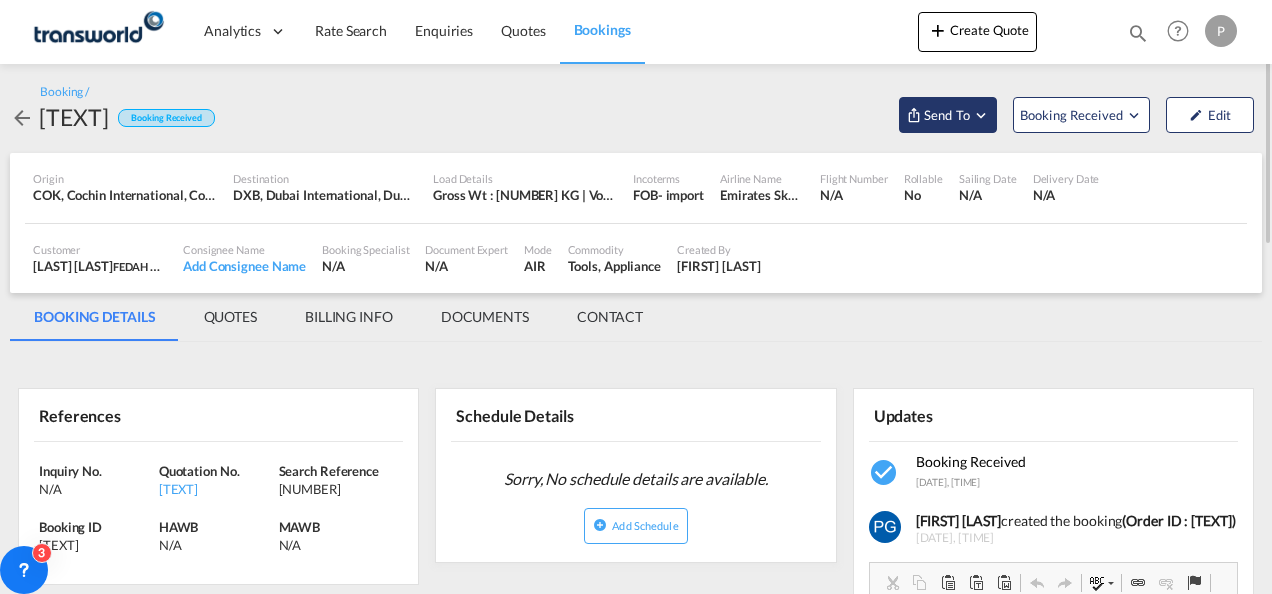 click on "Send To" at bounding box center [947, 115] 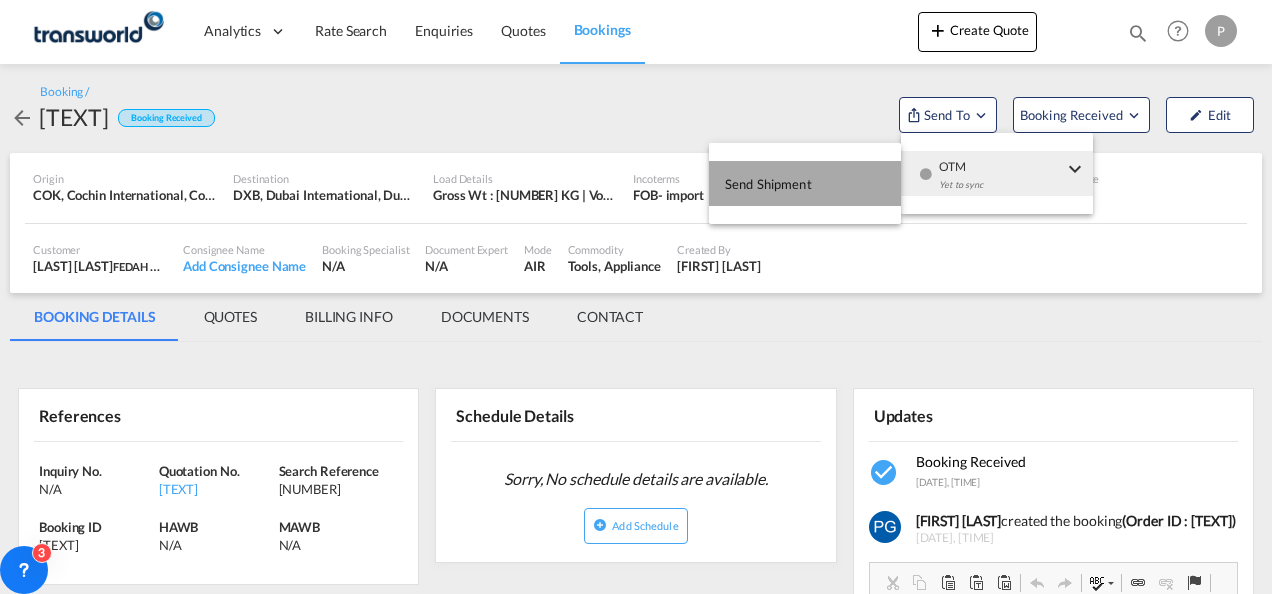 click on "Send Shipment" at bounding box center [805, 183] 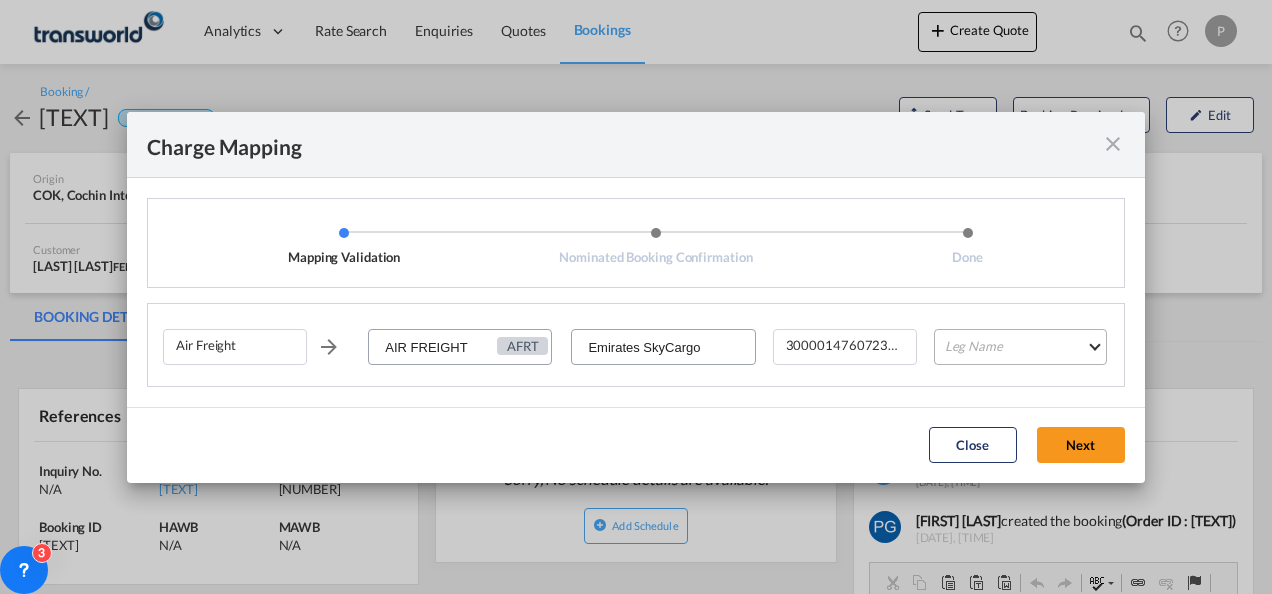 click on "Leg Name HANDLING ORIGIN HANDLING DESTINATION OTHERS TL PICK UP CUSTOMS ORIGIN AIR CUSTOMS DESTINATION TL DELIVERY" at bounding box center (1020, 347) 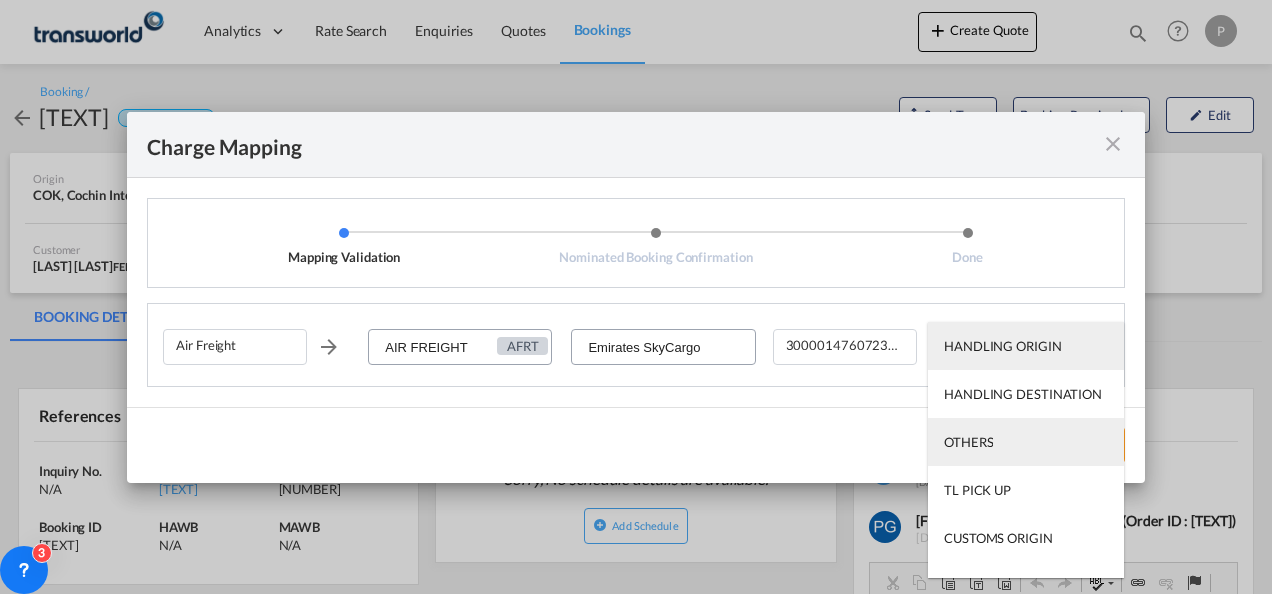 scroll, scrollTop: 128, scrollLeft: 0, axis: vertical 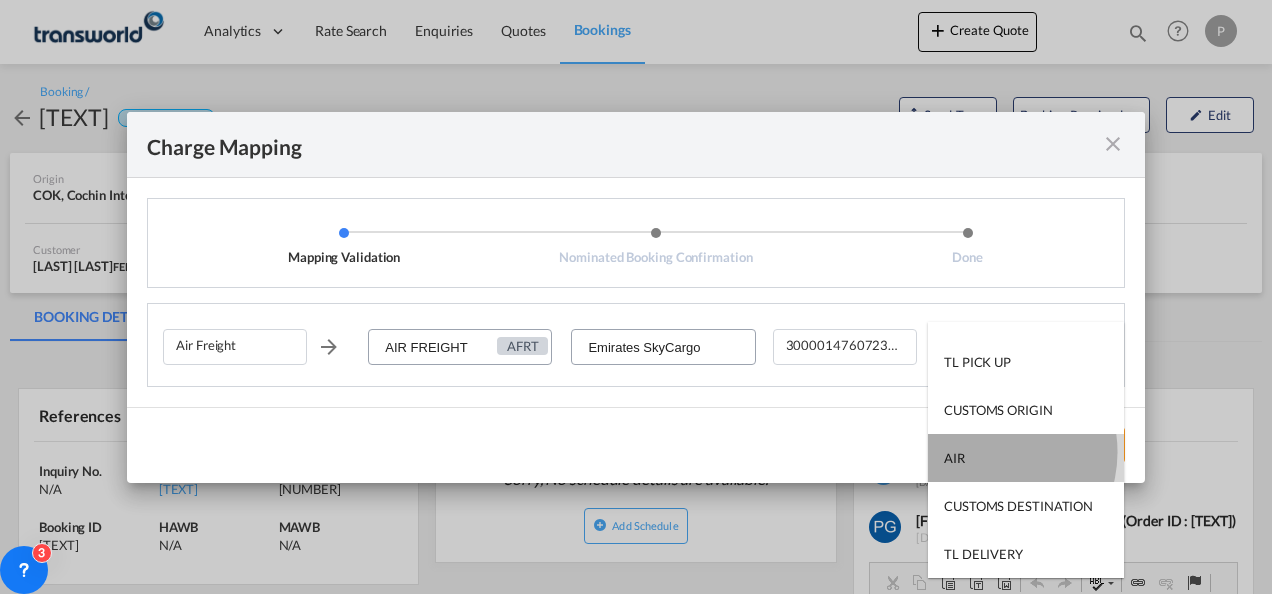 click on "AIR" at bounding box center (1026, 458) 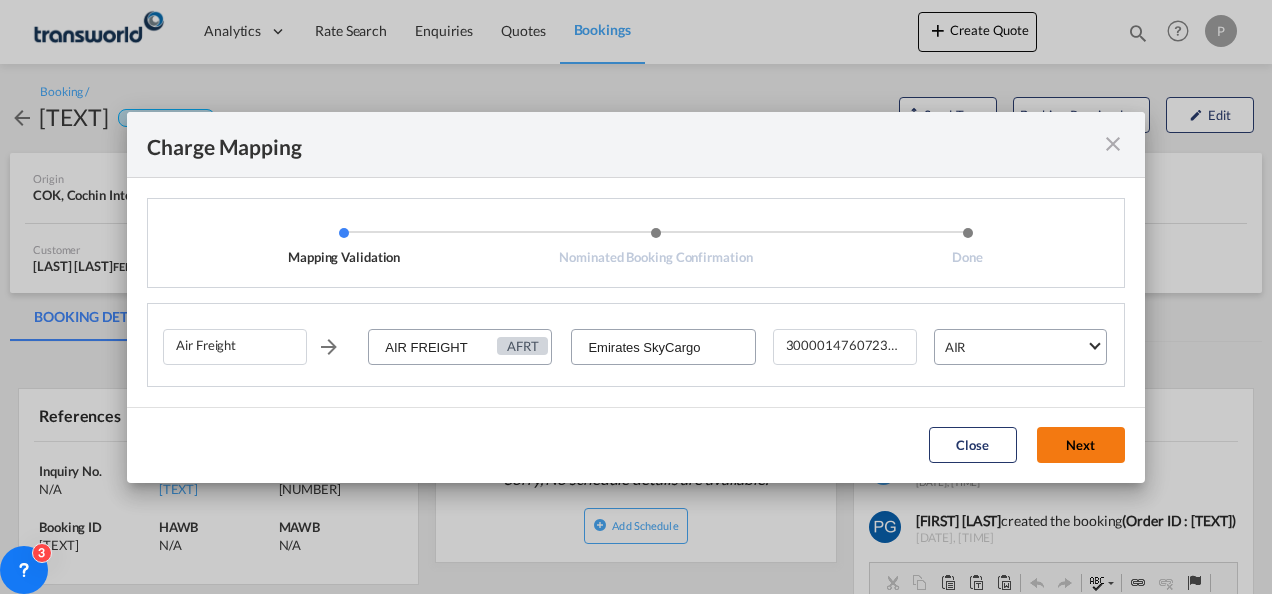 click on "Next" 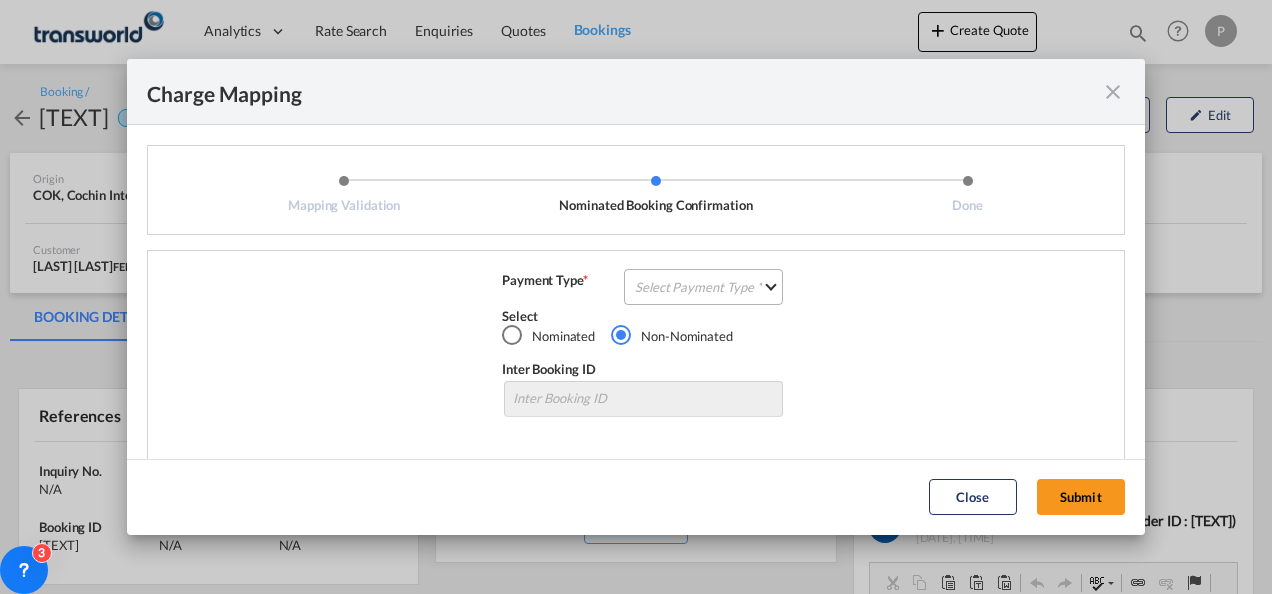 click on "Select Payment Type
COLLECT
PREPAID" at bounding box center (703, 287) 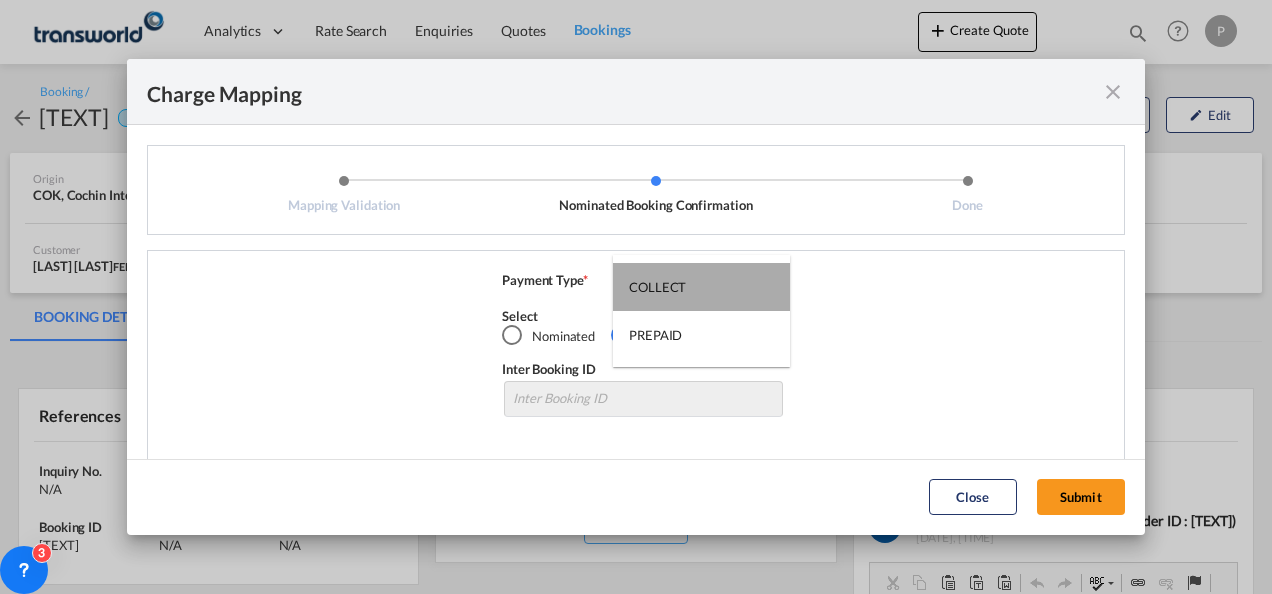 click on "COLLECT" at bounding box center [657, 287] 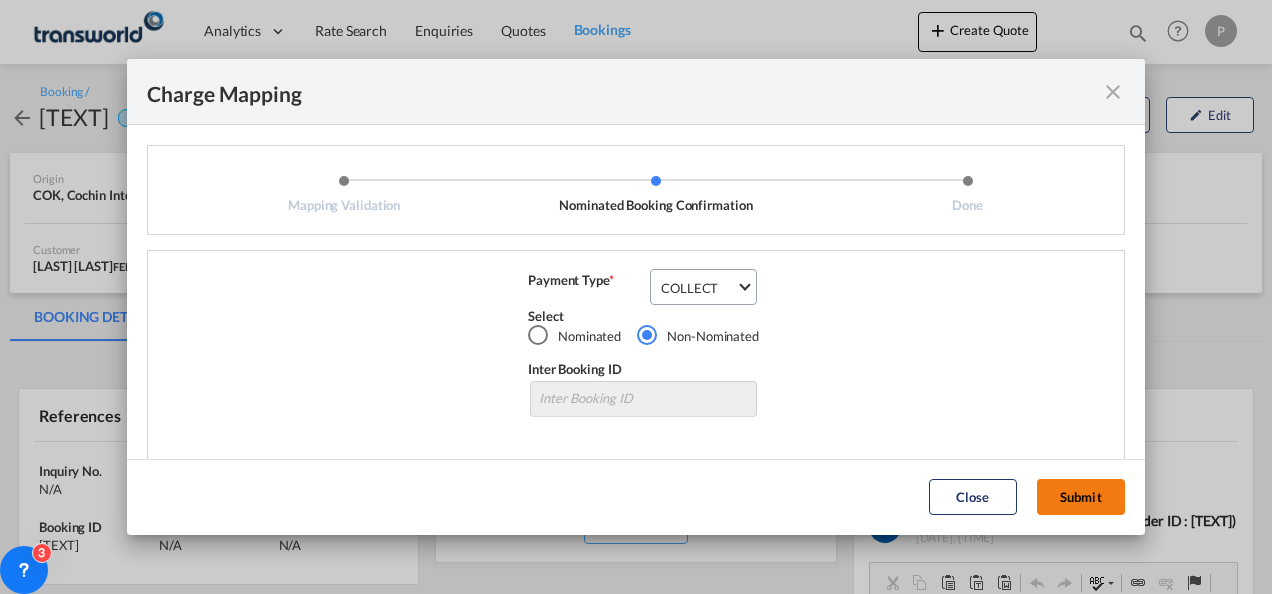 click on "Submit" 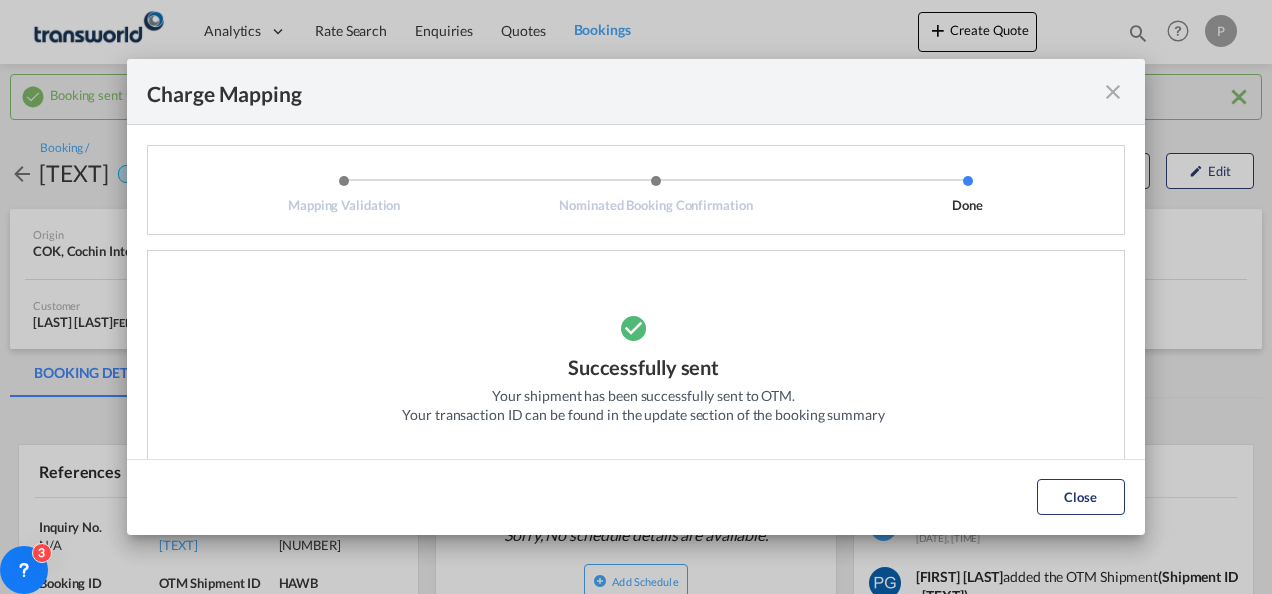 click at bounding box center (1113, 92) 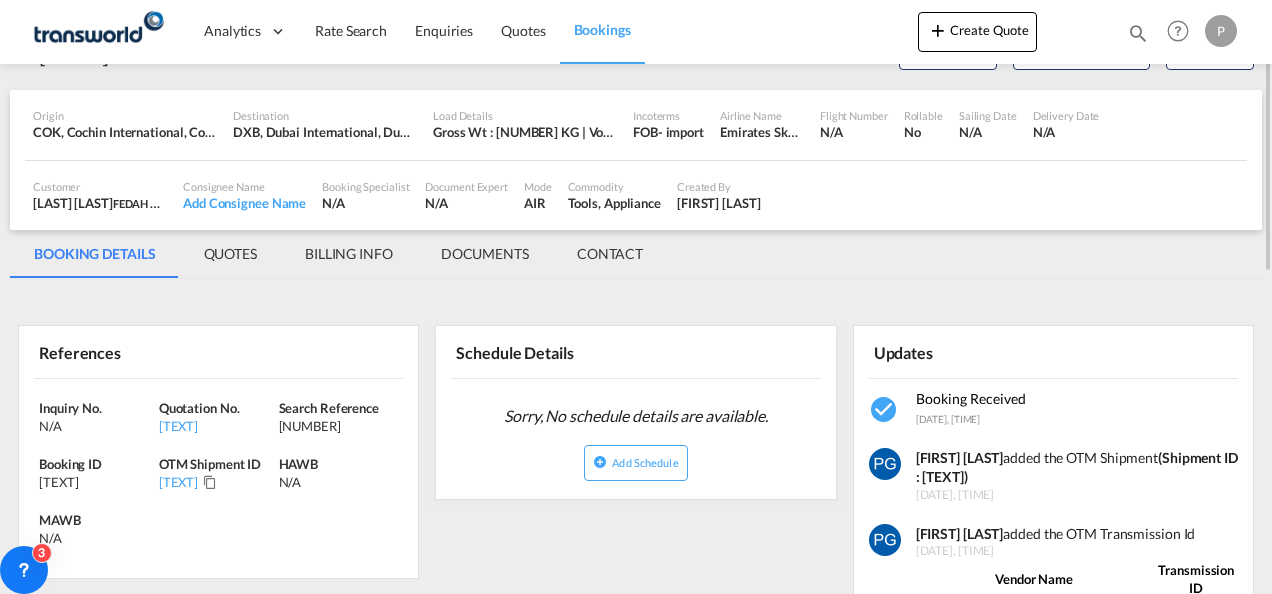 scroll, scrollTop: 120, scrollLeft: 0, axis: vertical 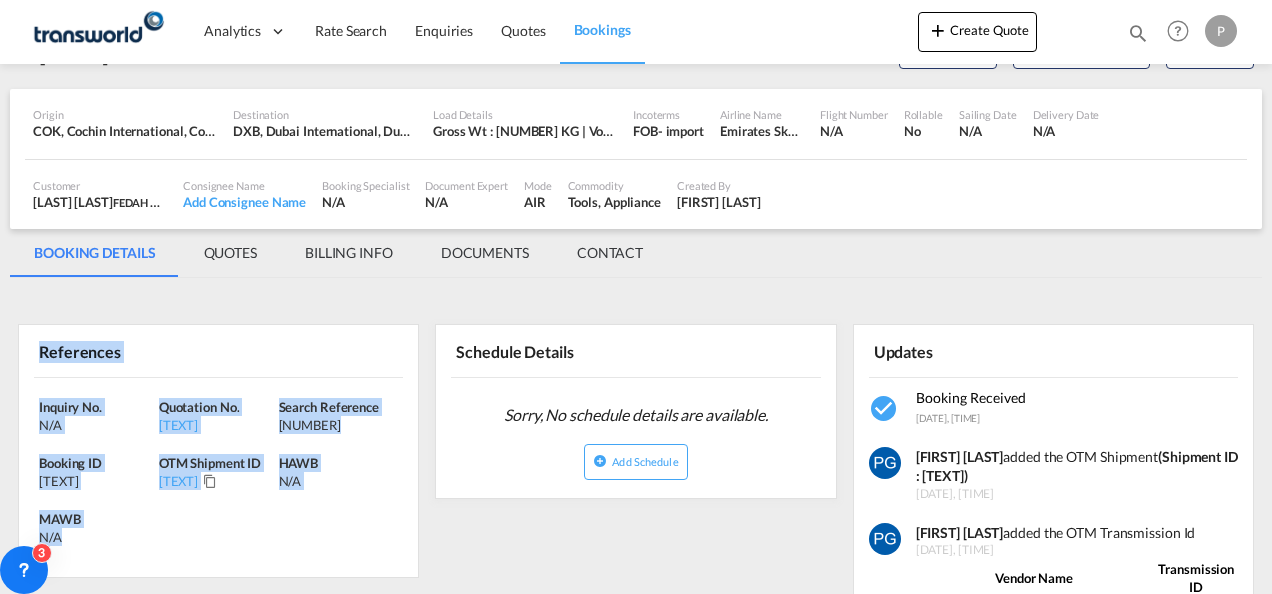 drag, startPoint x: 37, startPoint y: 345, endPoint x: 147, endPoint y: 600, distance: 277.71387 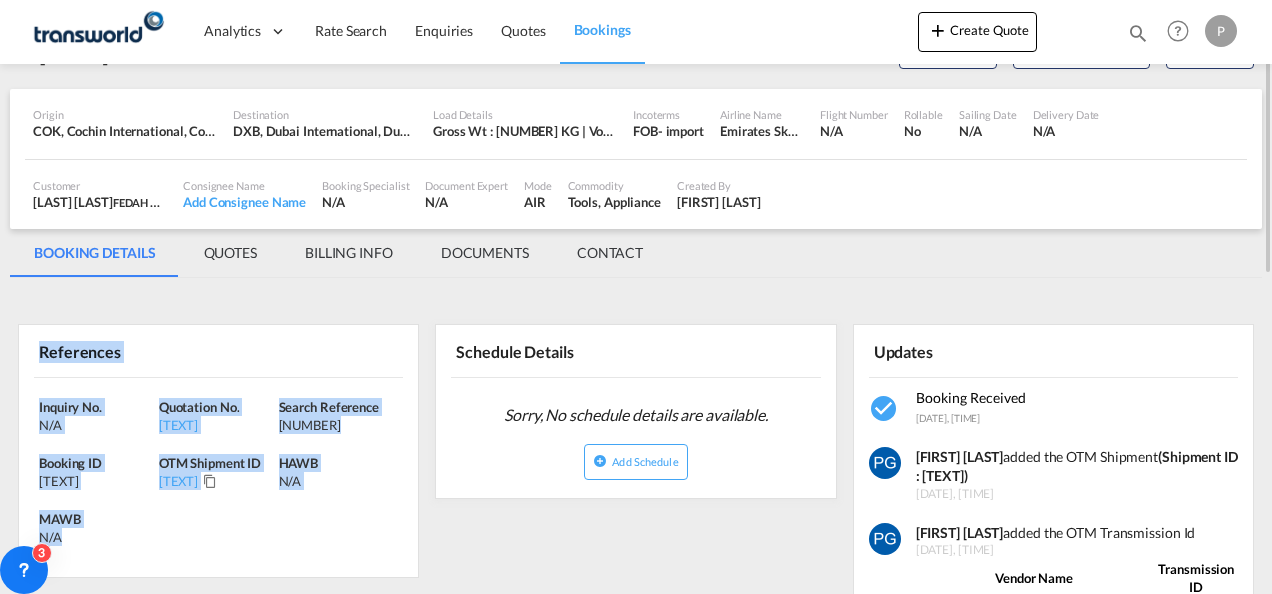 copy on "References Inquiry No. N/A Quotation No. [TEXT] Search Reference [NUMBER] Booking ID [TEXT] OTM Shipment ID [TEXT] HAWB N/A MAWB
N/A
Load Details" 